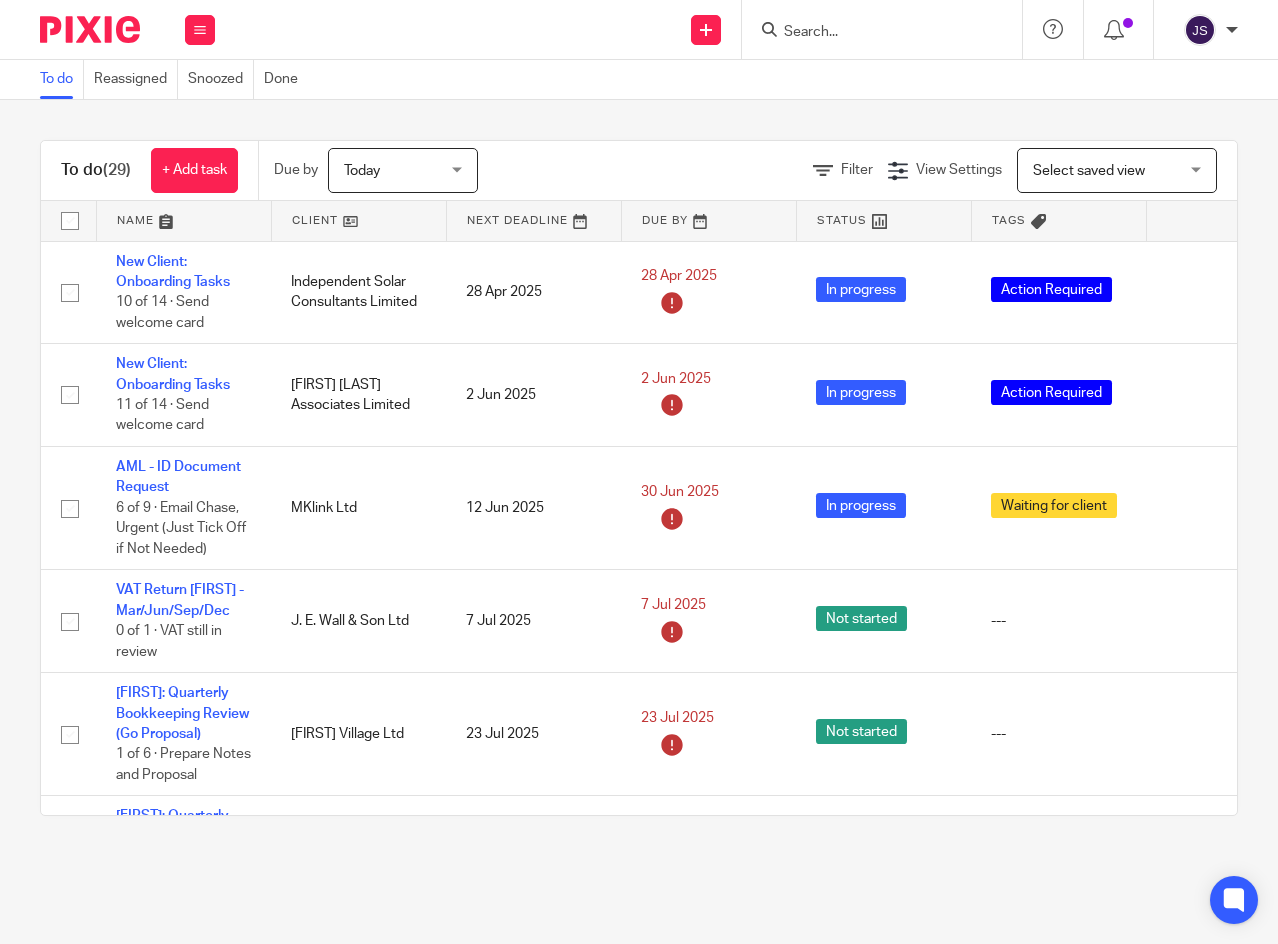 scroll, scrollTop: 0, scrollLeft: 0, axis: both 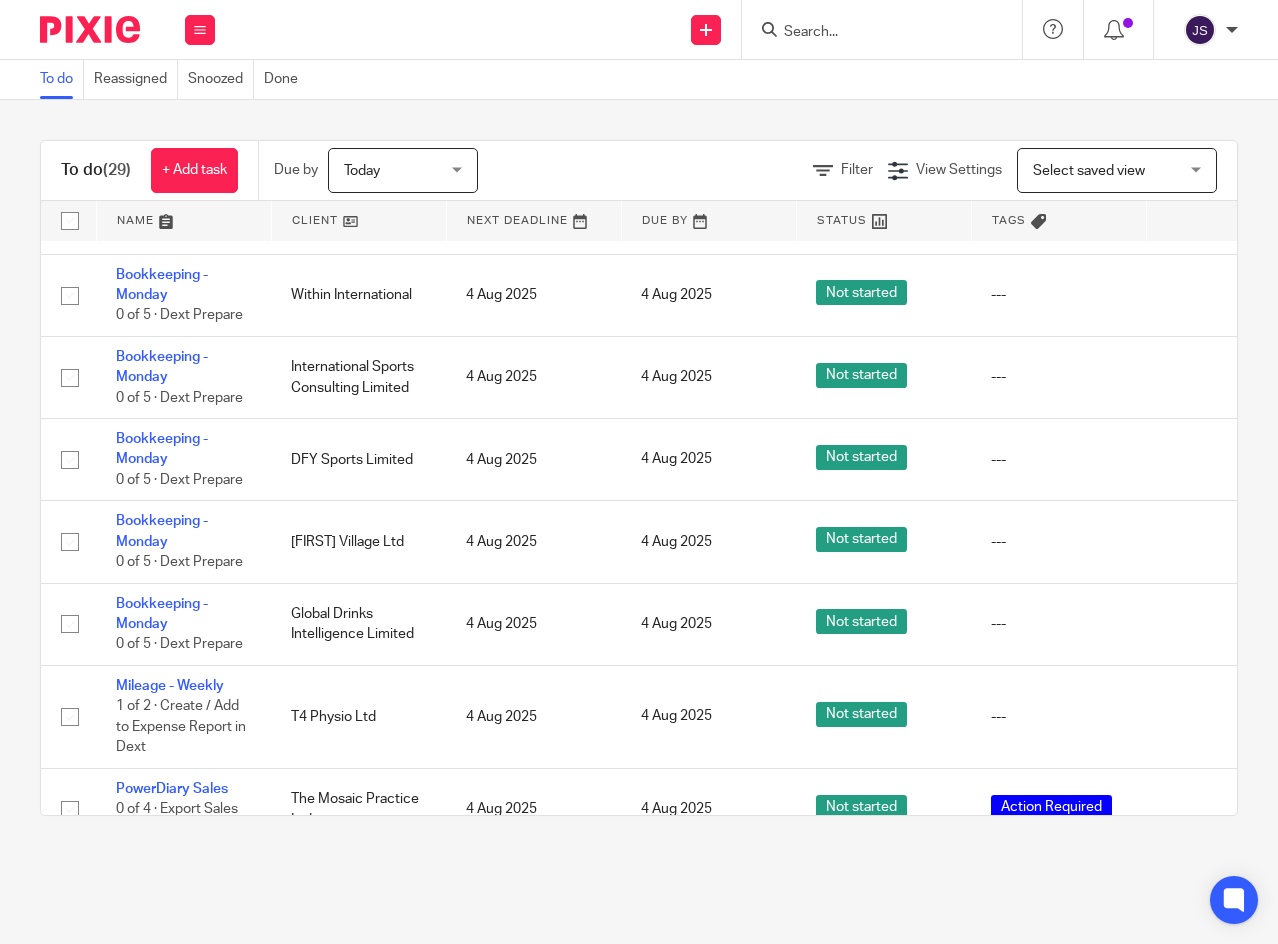click at bounding box center (1191, 378) 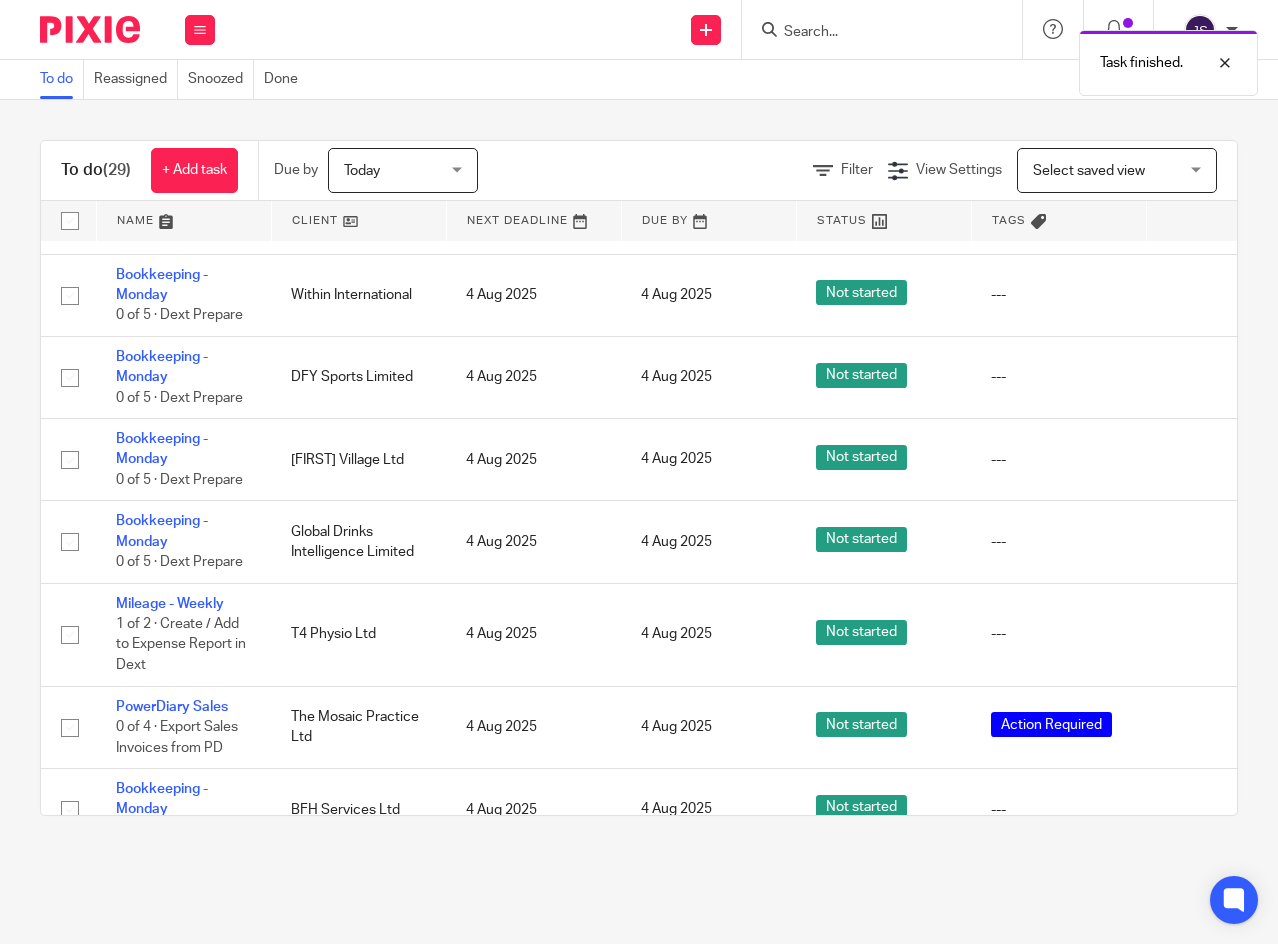 click at bounding box center (1191, 378) 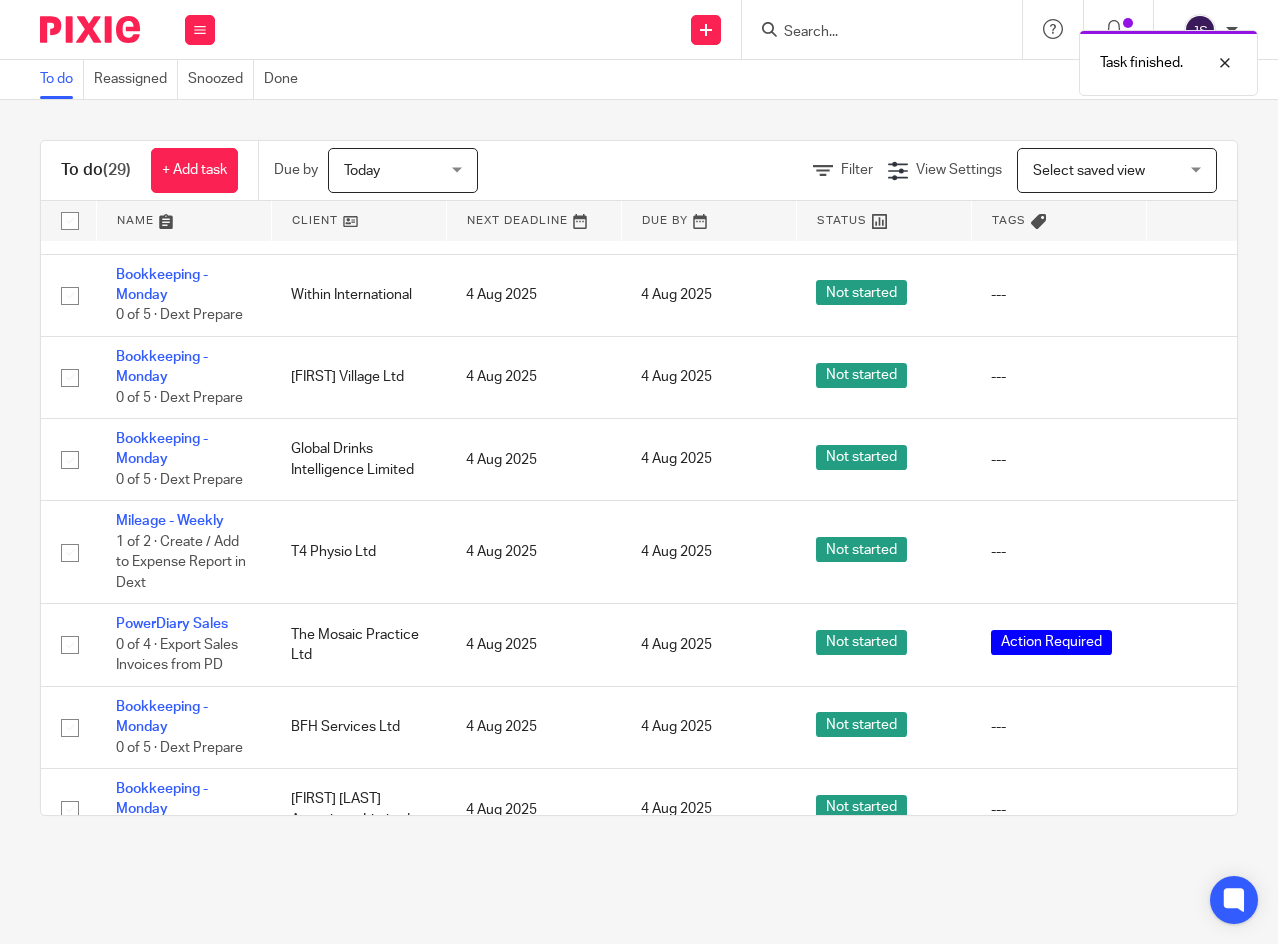 click at bounding box center [1191, 460] 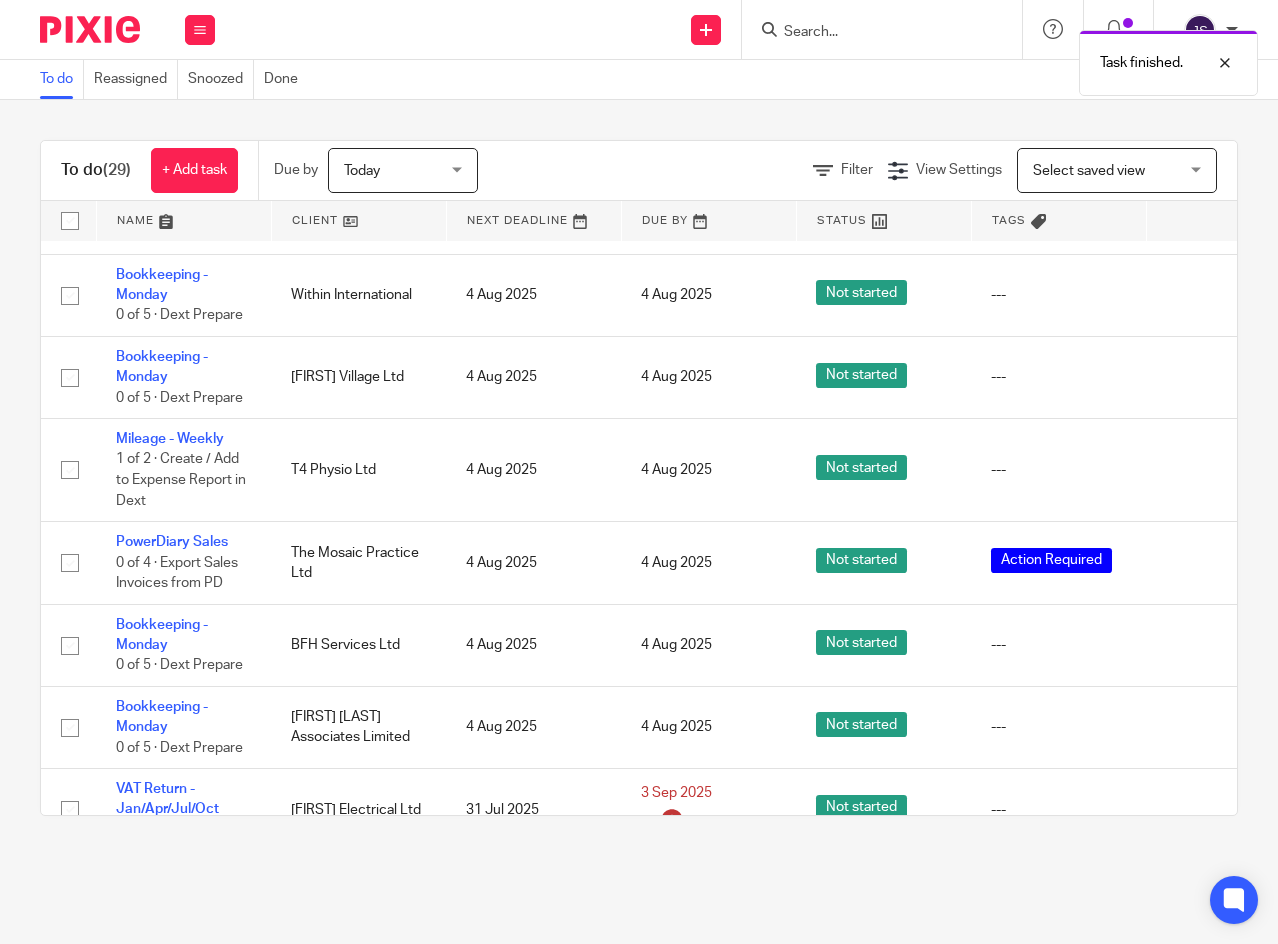 click at bounding box center [1191, 470] 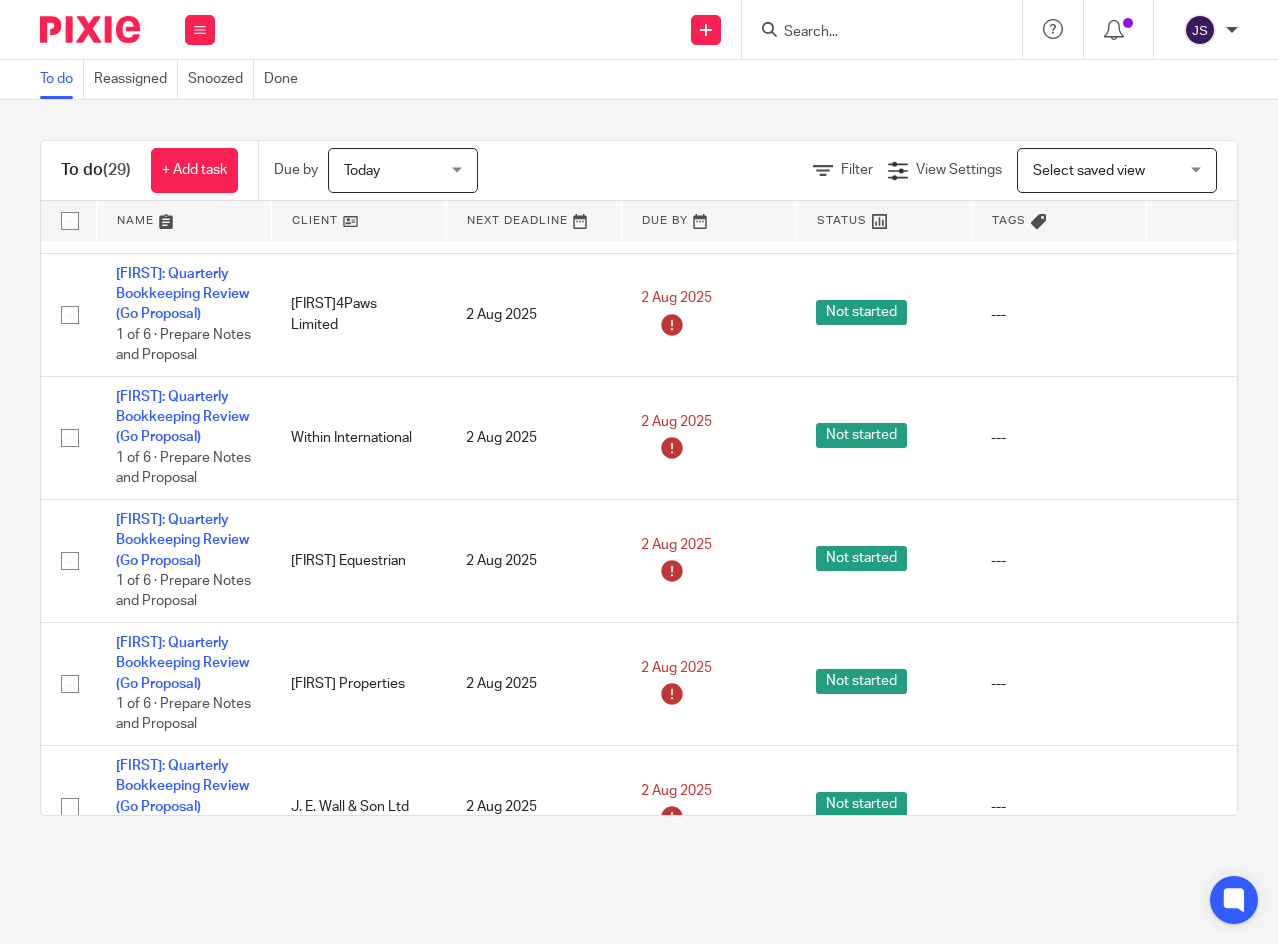 scroll, scrollTop: 888, scrollLeft: 0, axis: vertical 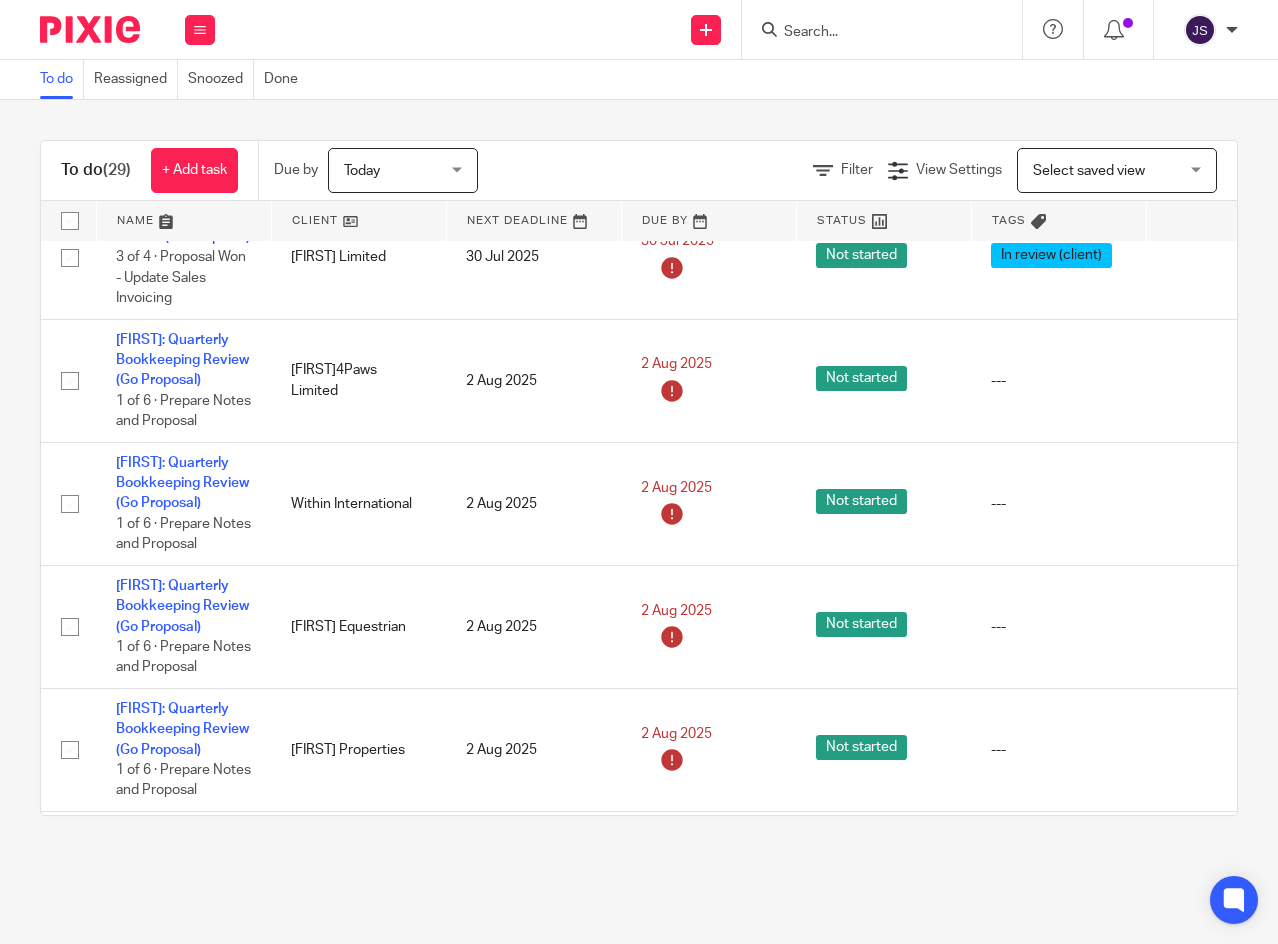 click at bounding box center (200, 30) 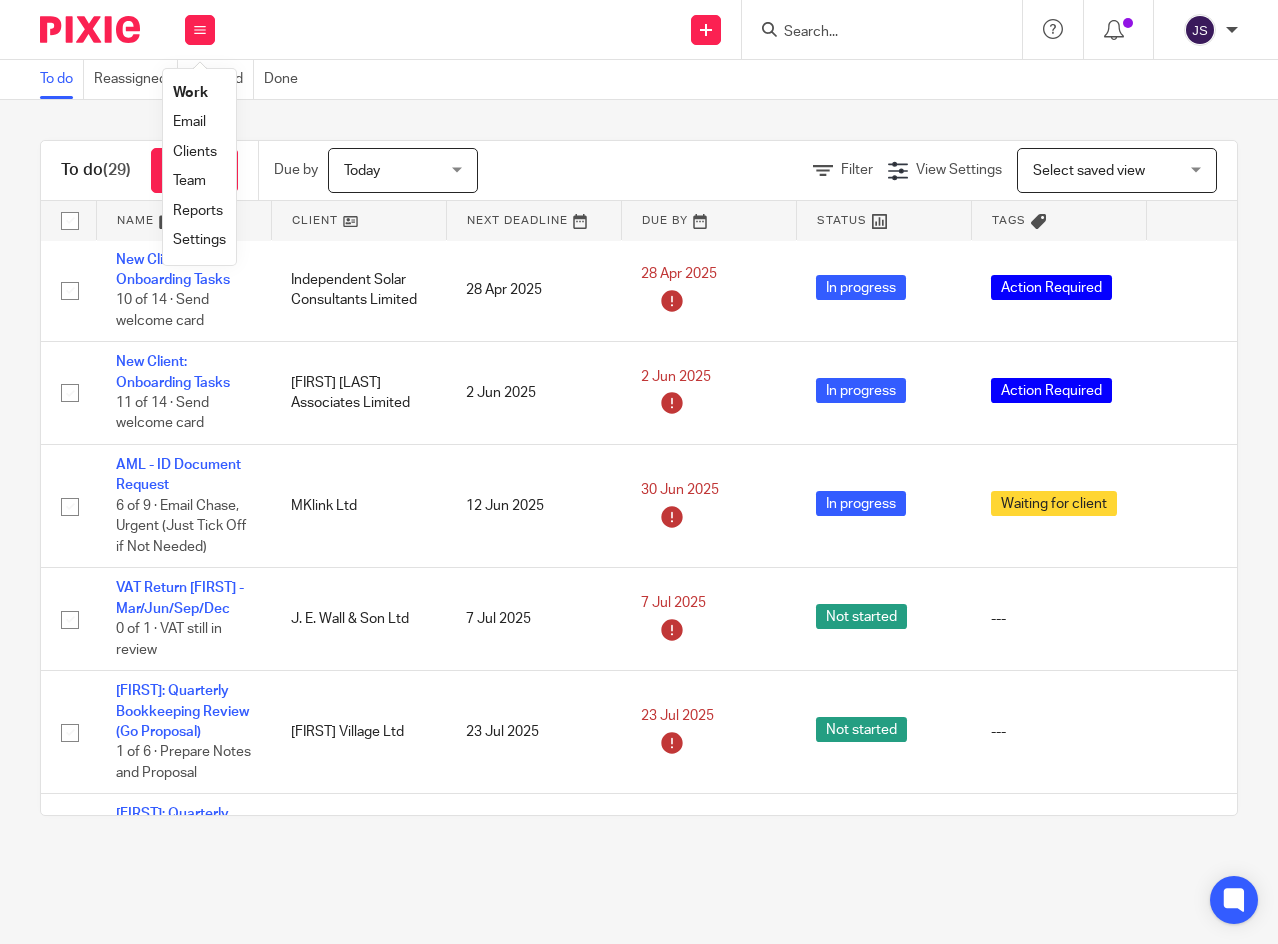 scroll, scrollTop: 0, scrollLeft: 0, axis: both 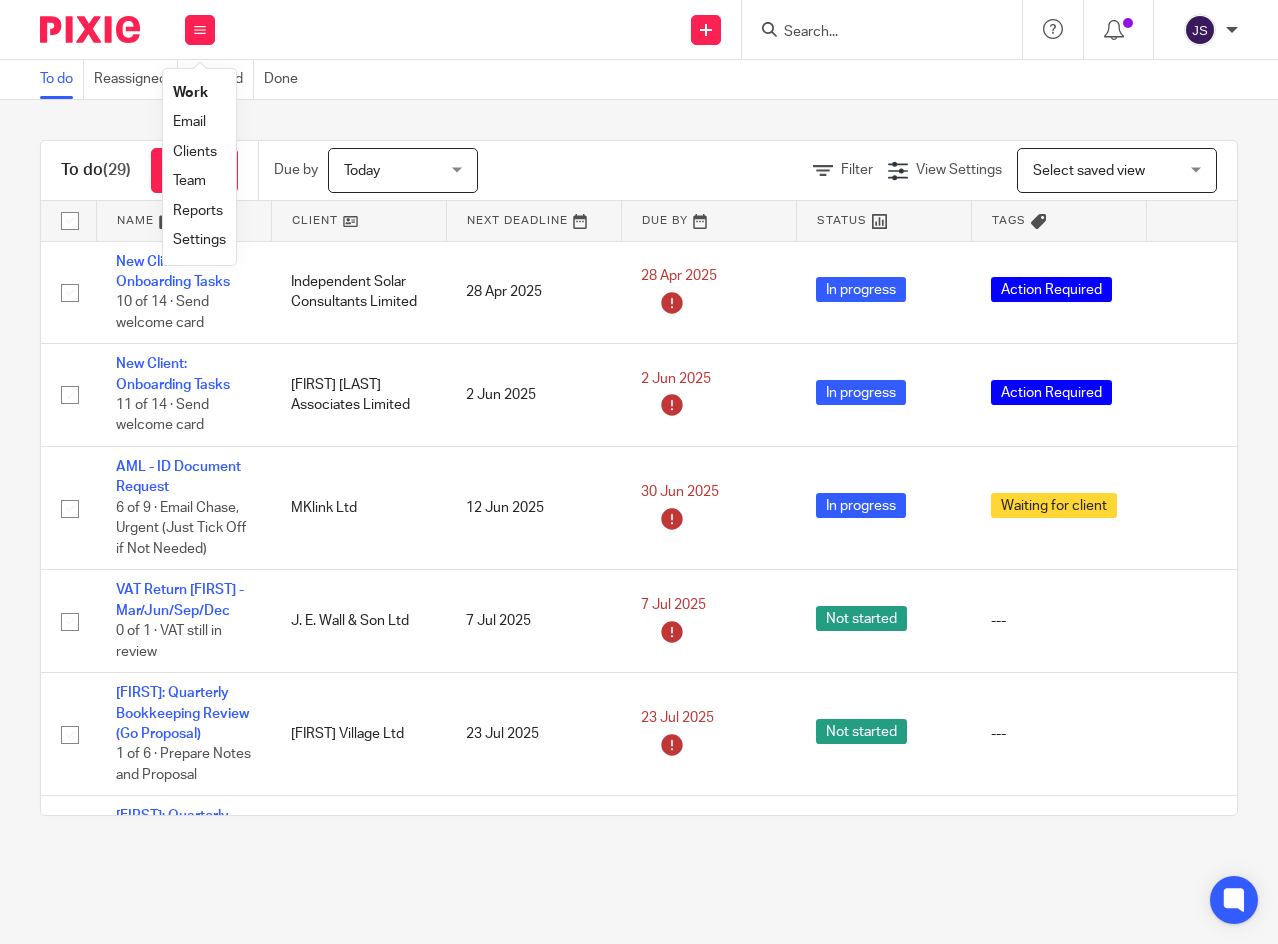 click at bounding box center (1191, 622) 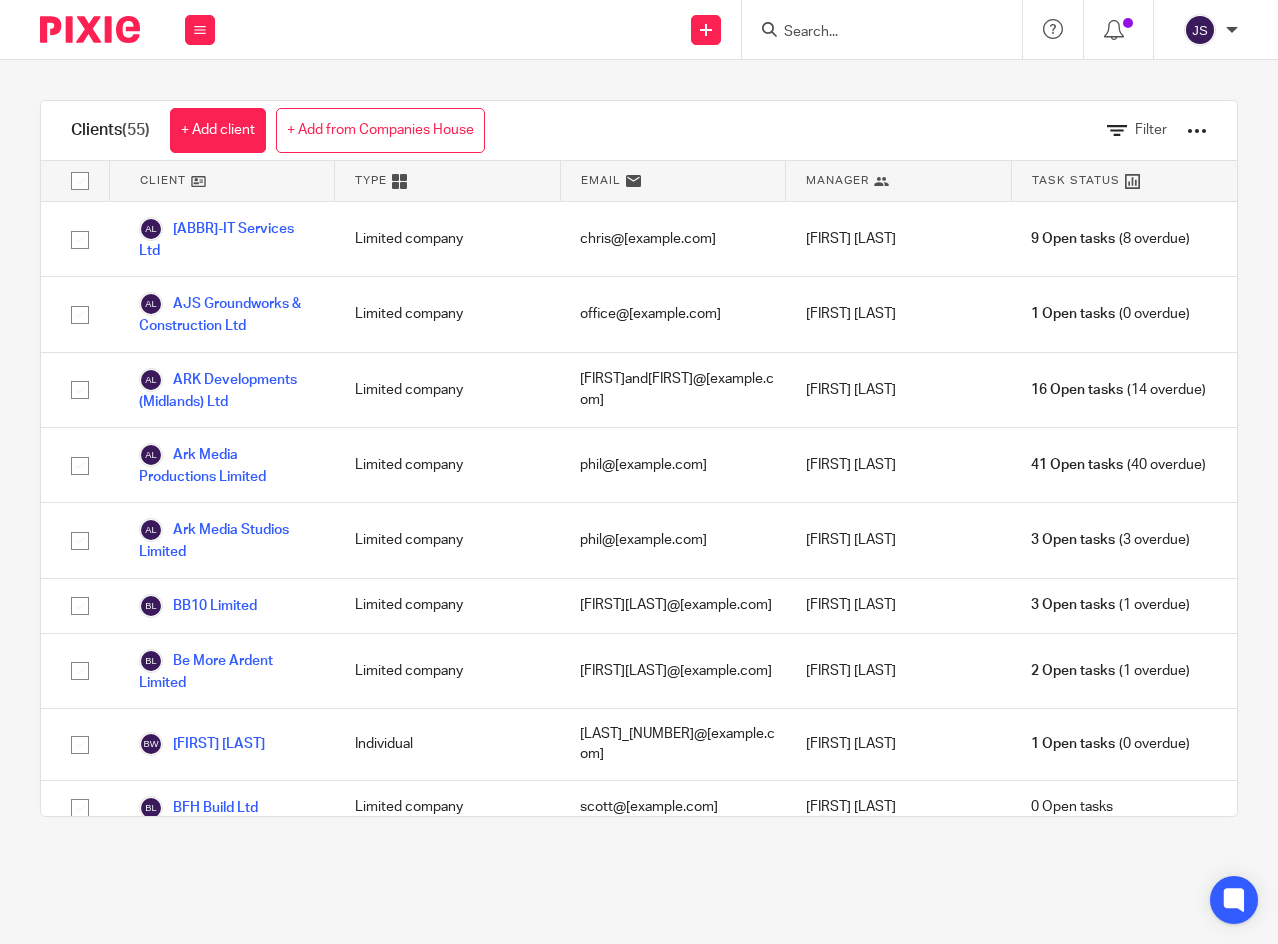 scroll, scrollTop: 0, scrollLeft: 0, axis: both 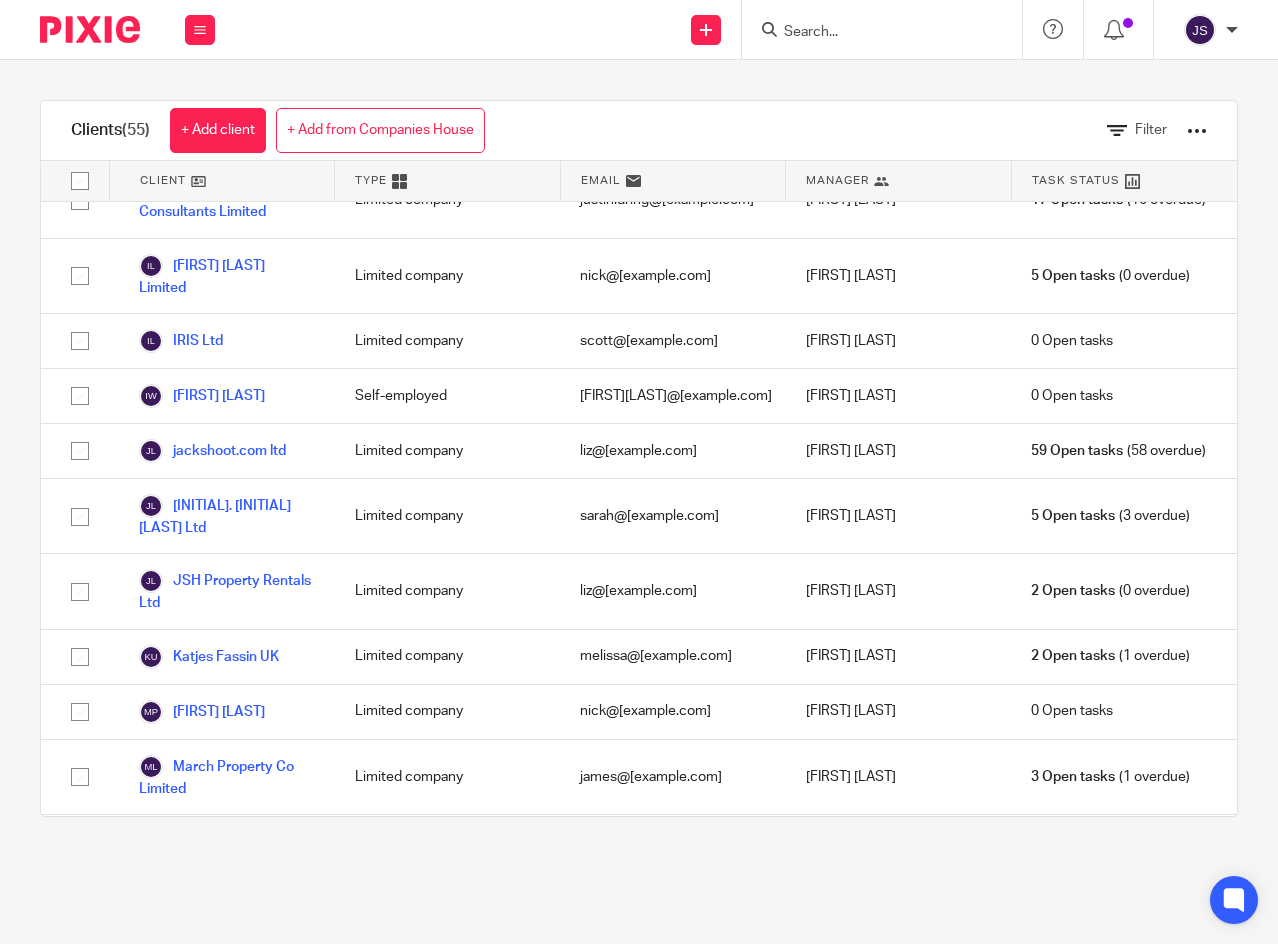 click on "[INITIAL]. [INITIAL] [LAST] Ltd" at bounding box center [227, 516] 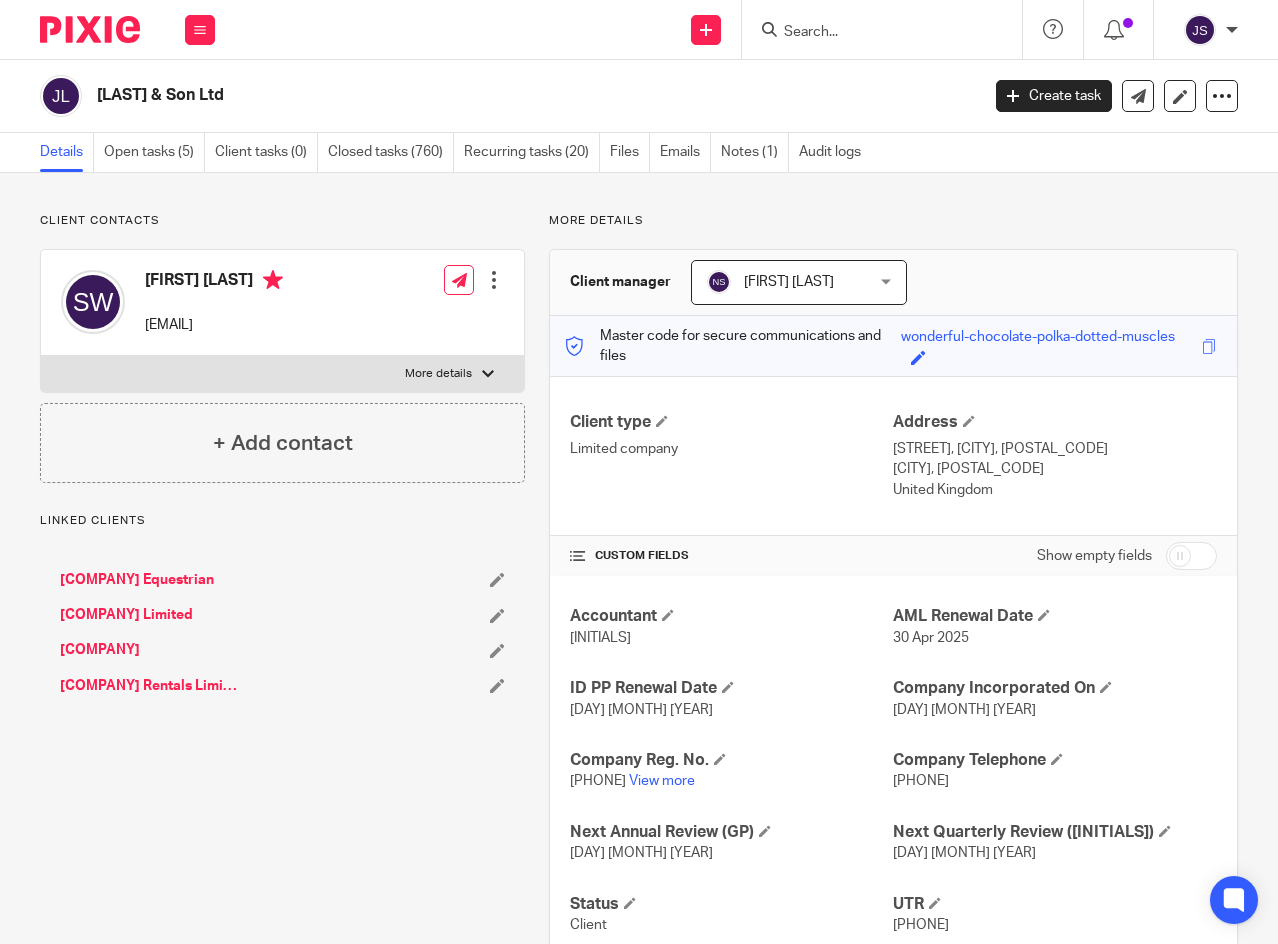 scroll, scrollTop: 0, scrollLeft: 0, axis: both 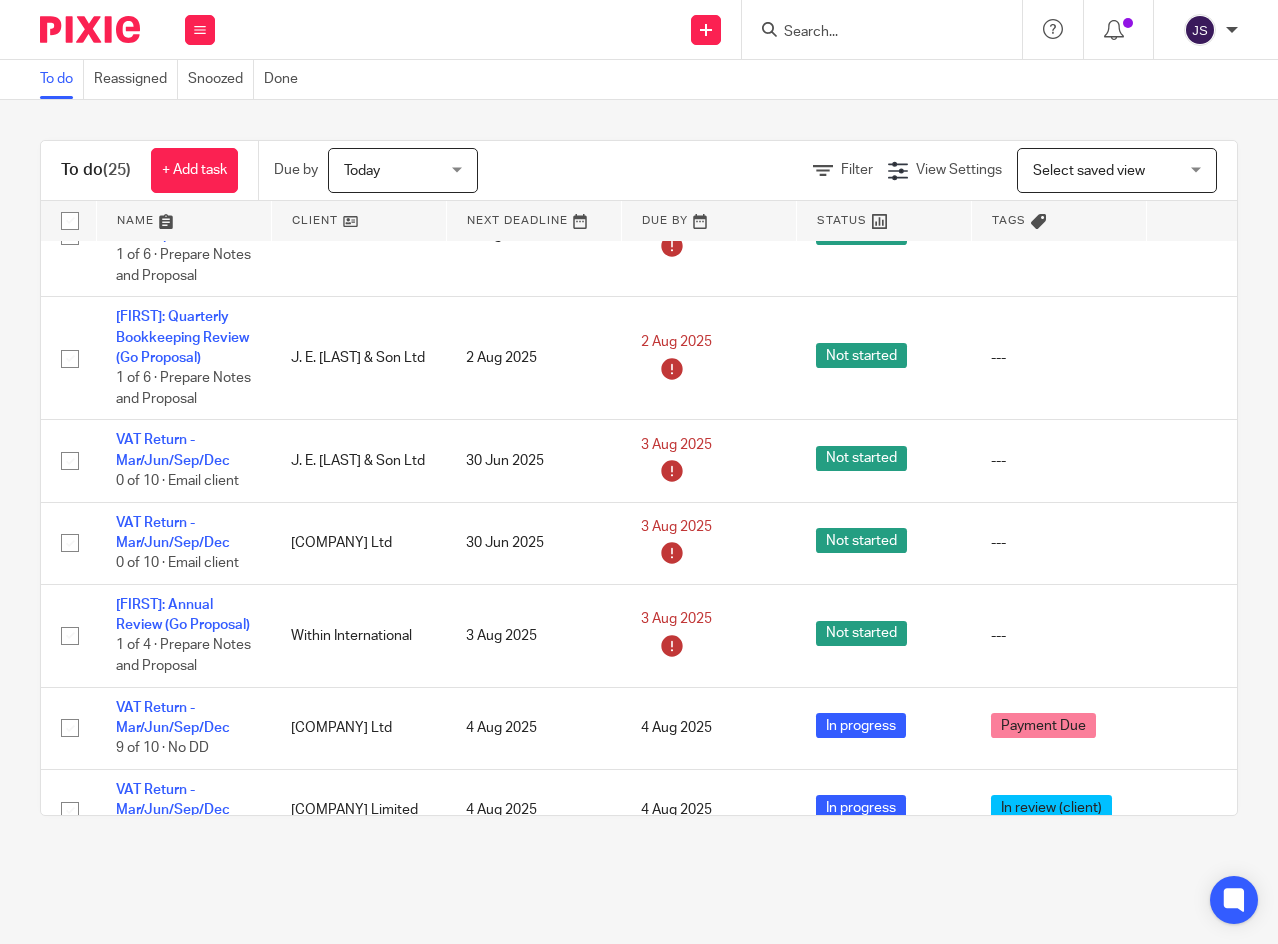 click on "VAT Return - Mar/Jun/Sep/Dec" 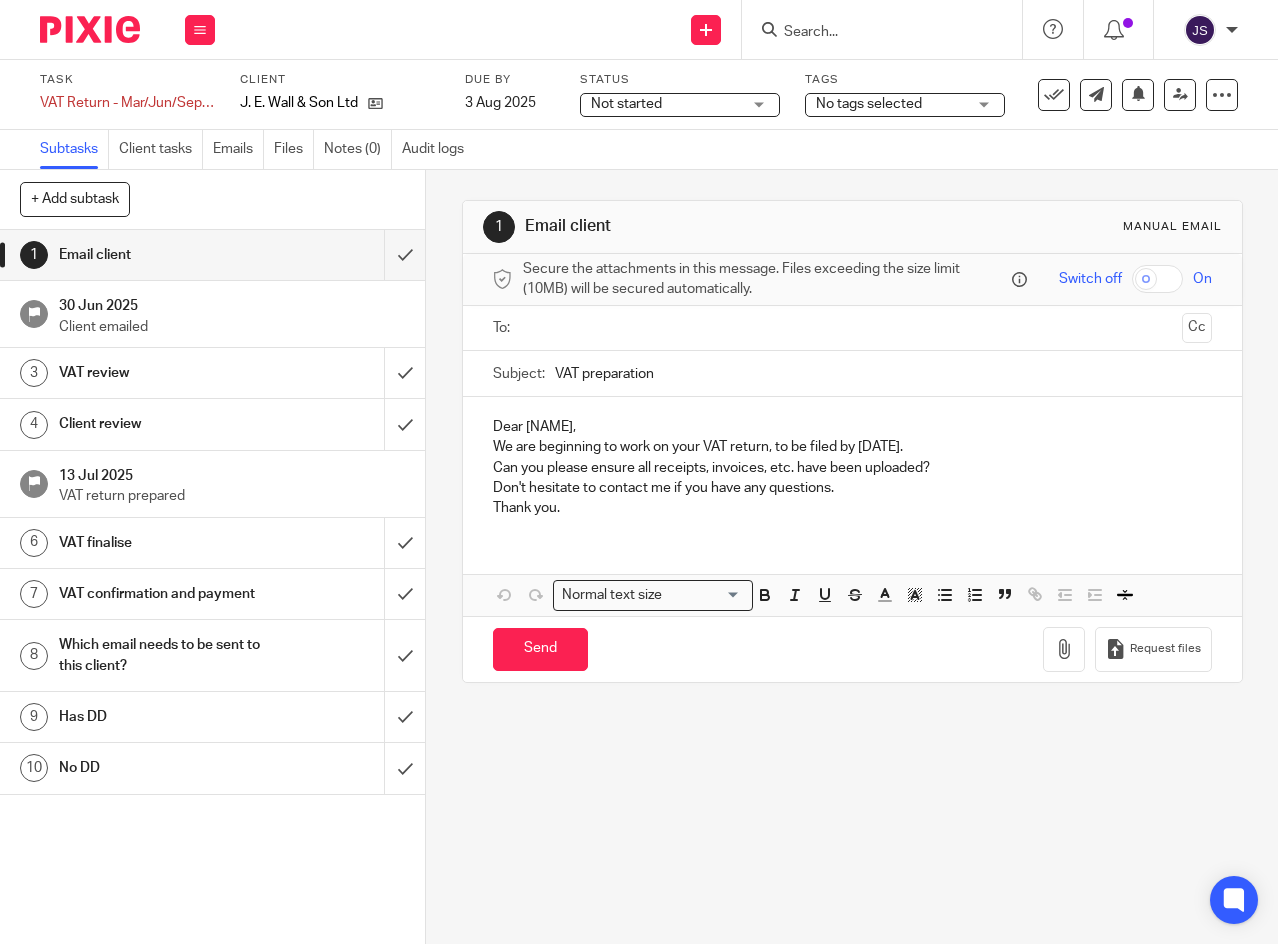 scroll, scrollTop: 0, scrollLeft: 0, axis: both 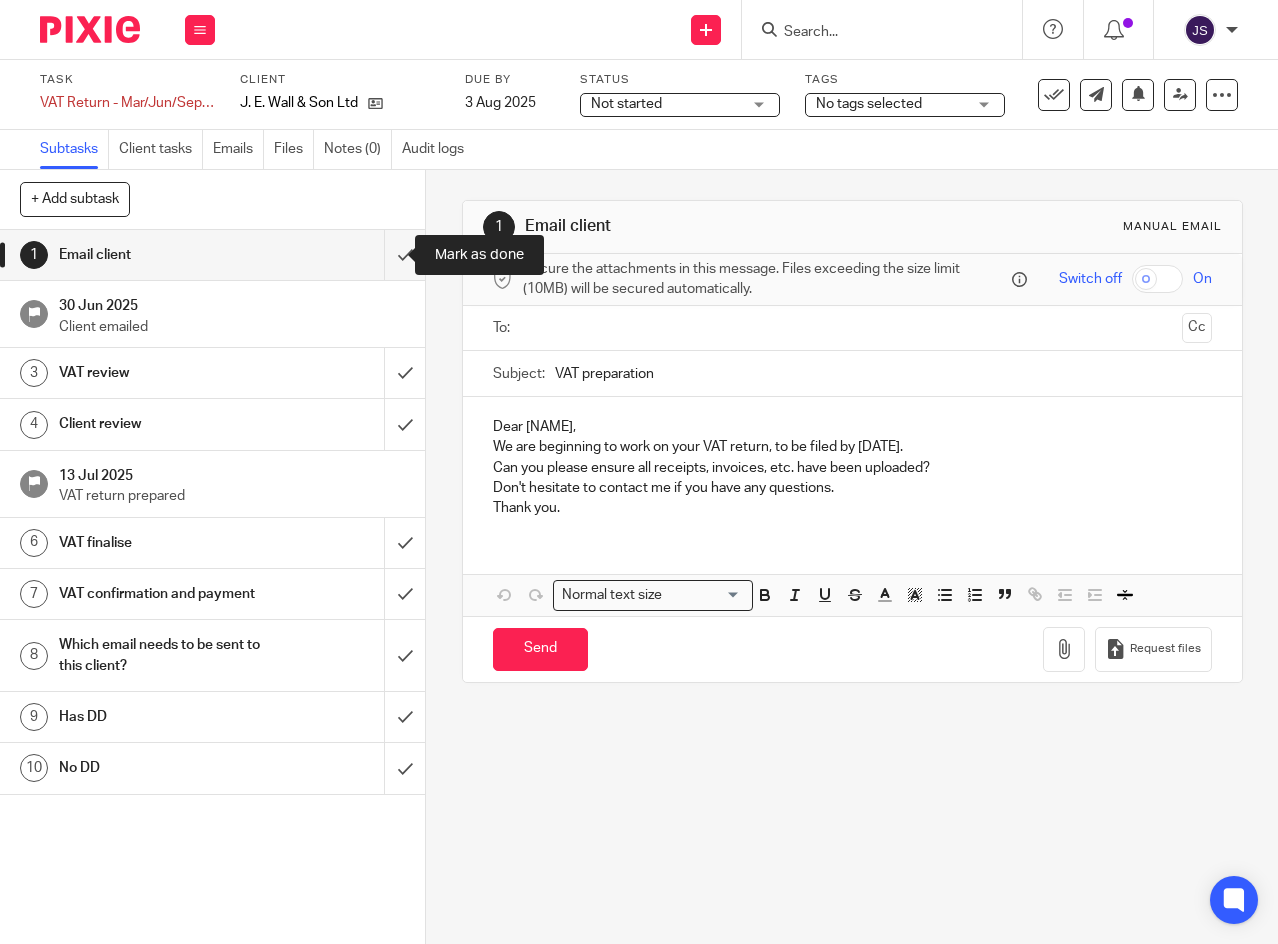 click at bounding box center [212, 255] 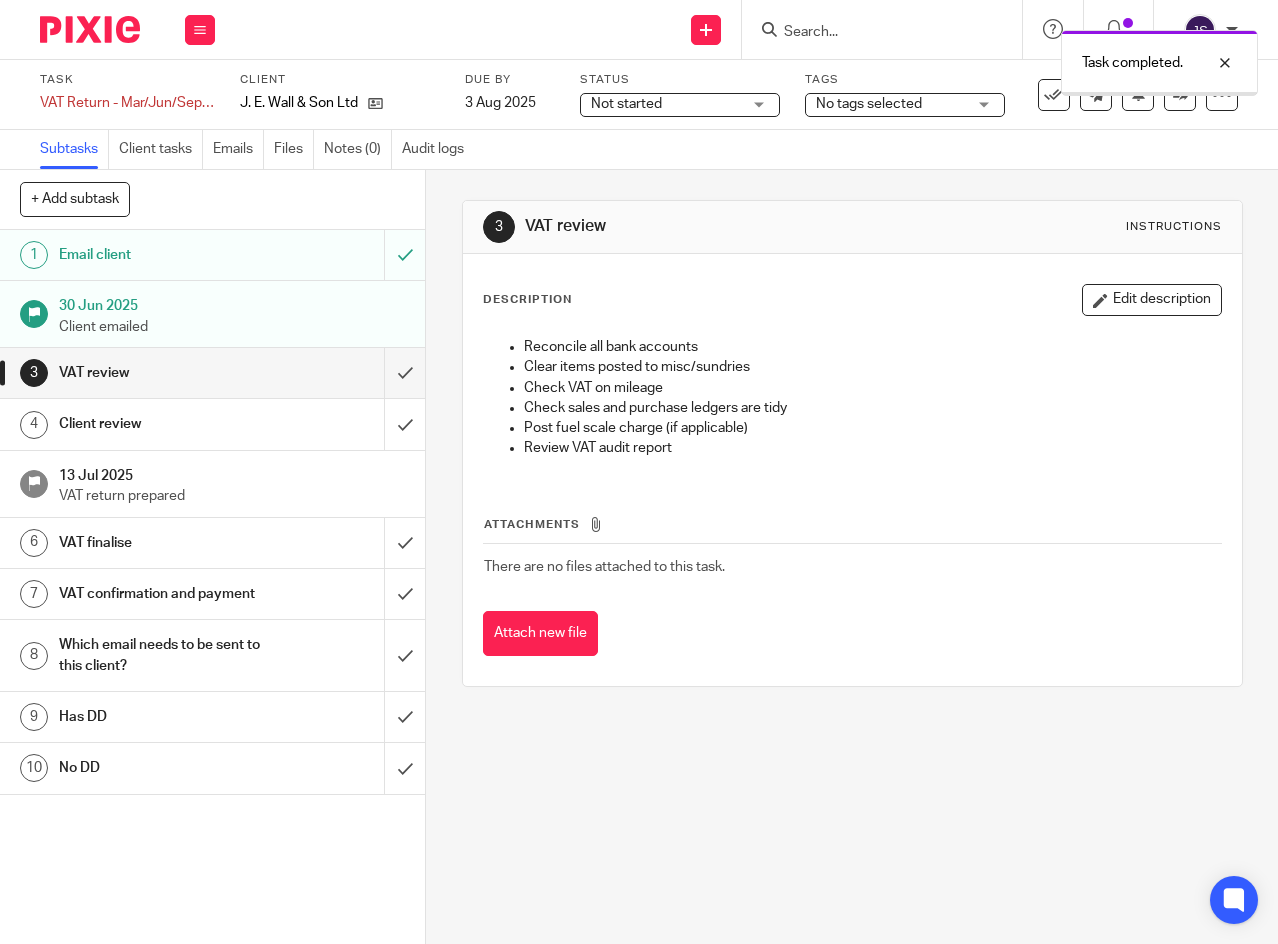 scroll, scrollTop: 0, scrollLeft: 0, axis: both 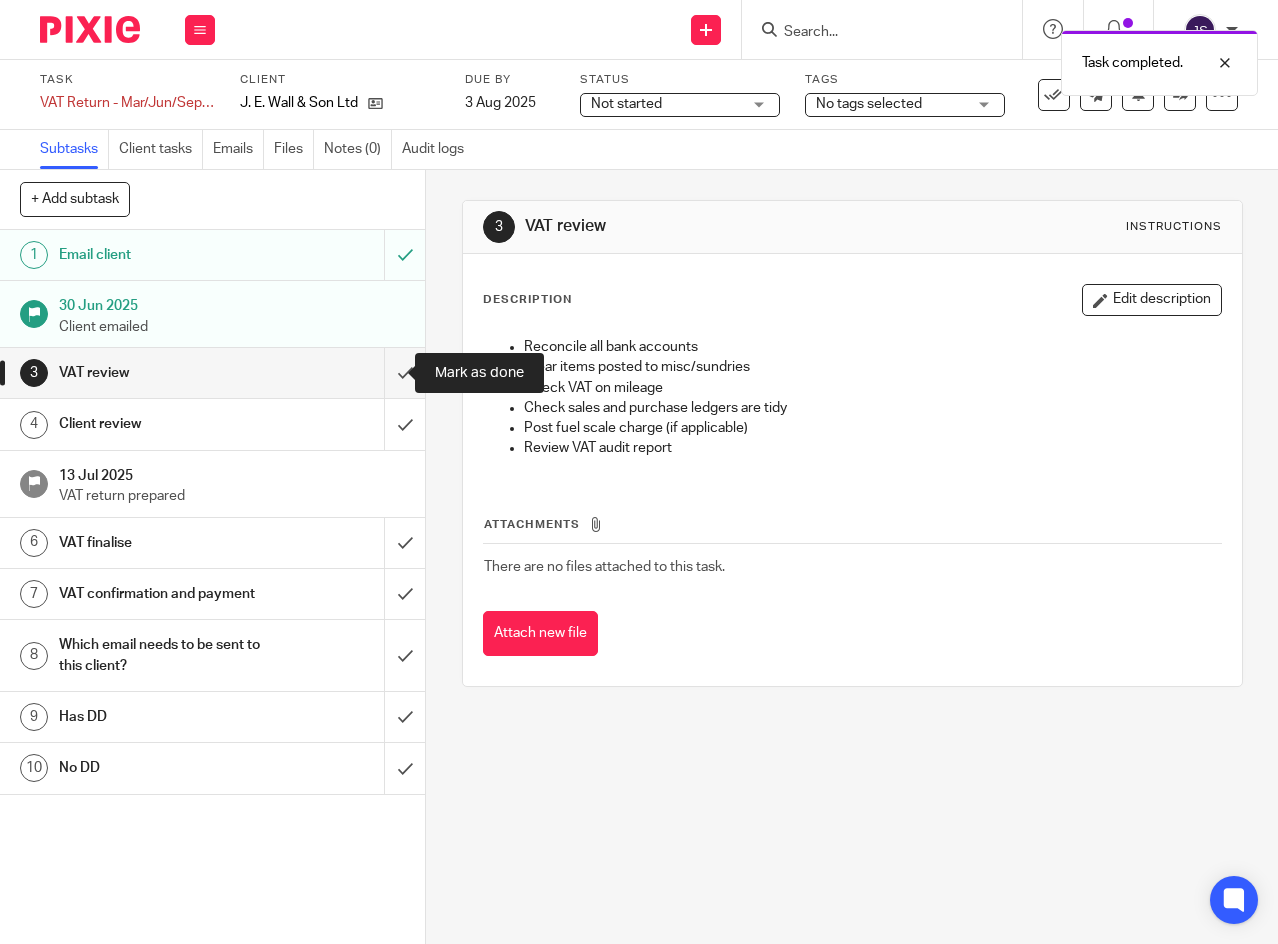 click at bounding box center [212, 373] 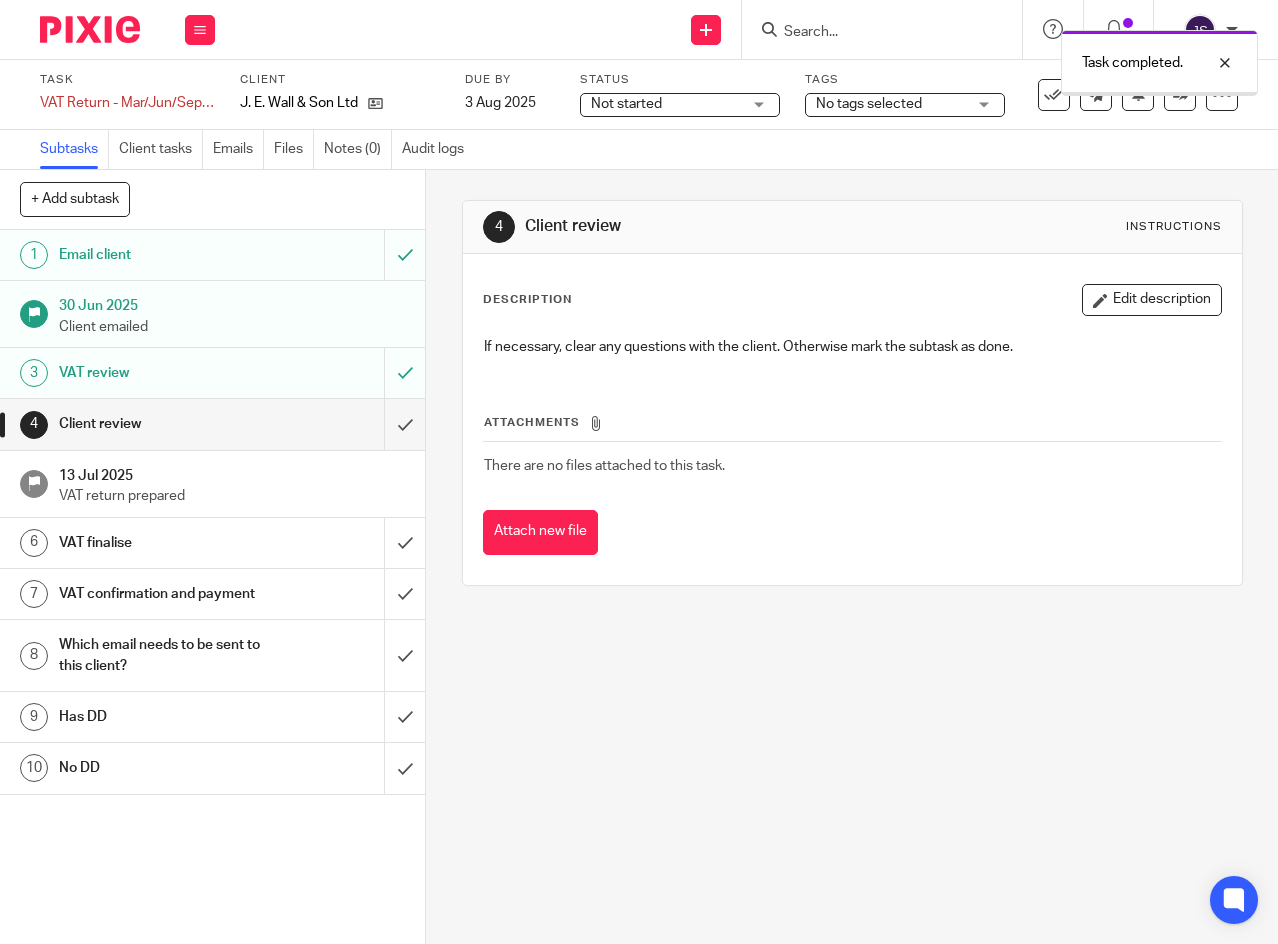 scroll, scrollTop: 0, scrollLeft: 0, axis: both 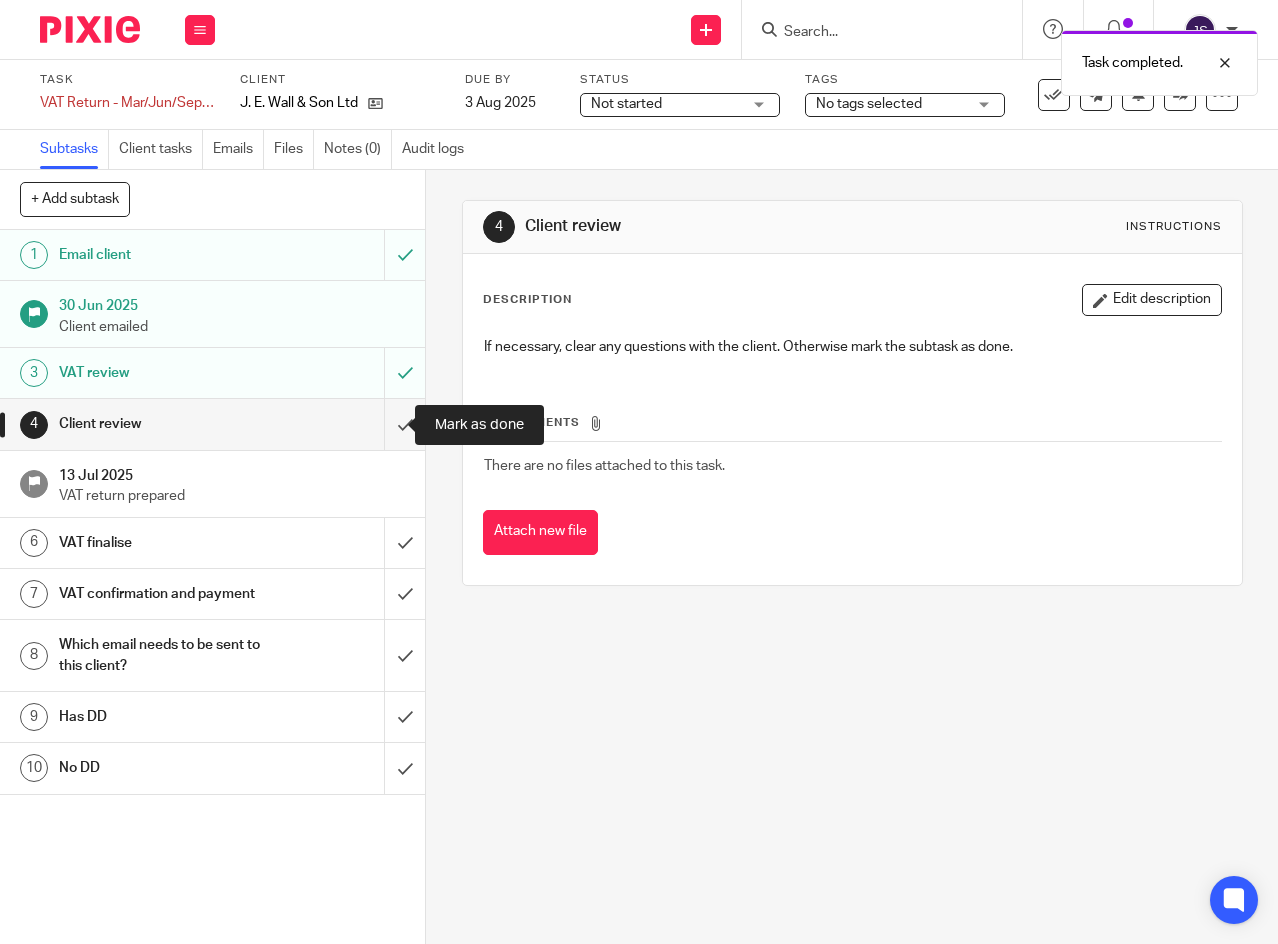 click at bounding box center [212, 424] 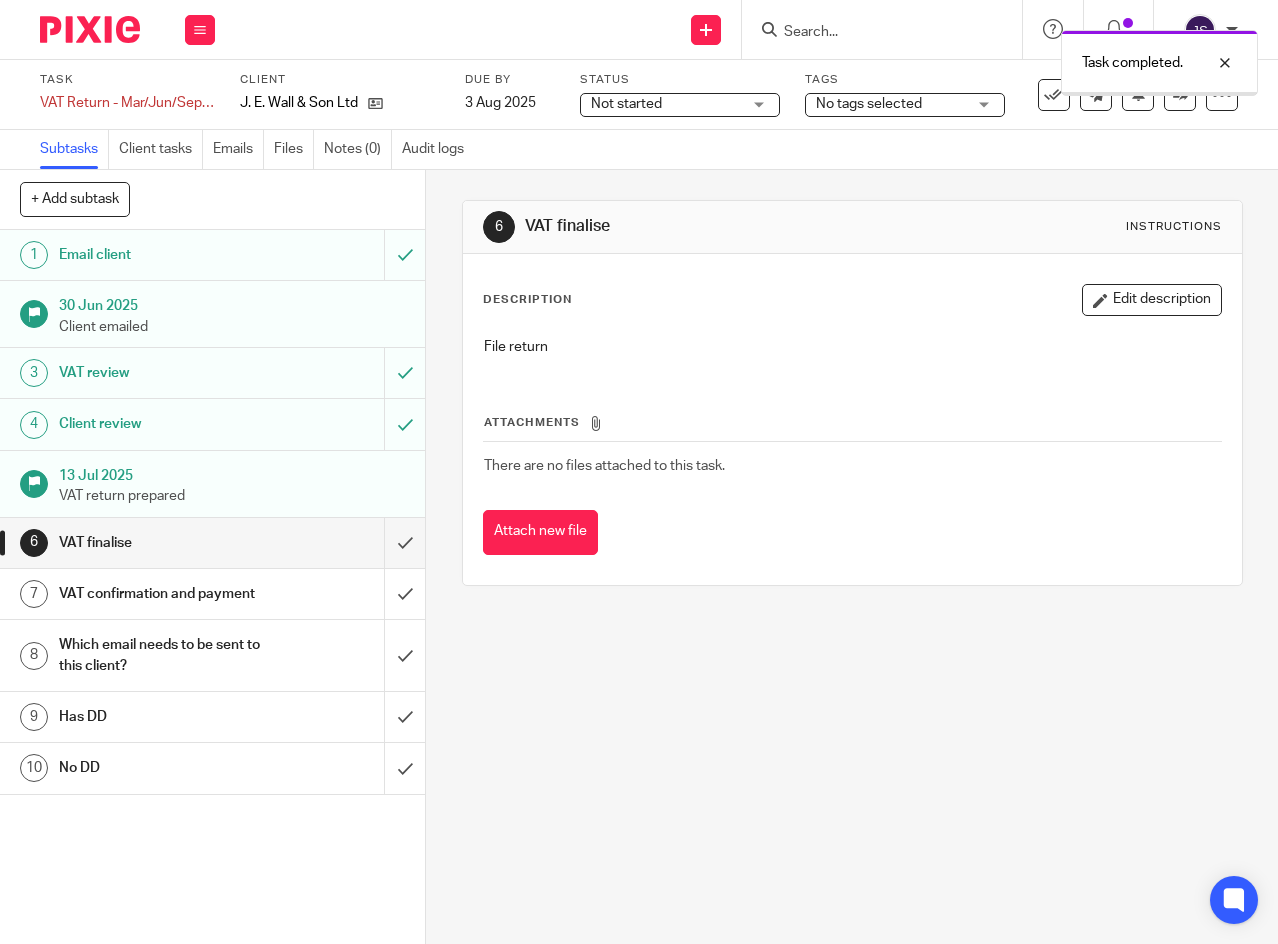 scroll, scrollTop: 0, scrollLeft: 0, axis: both 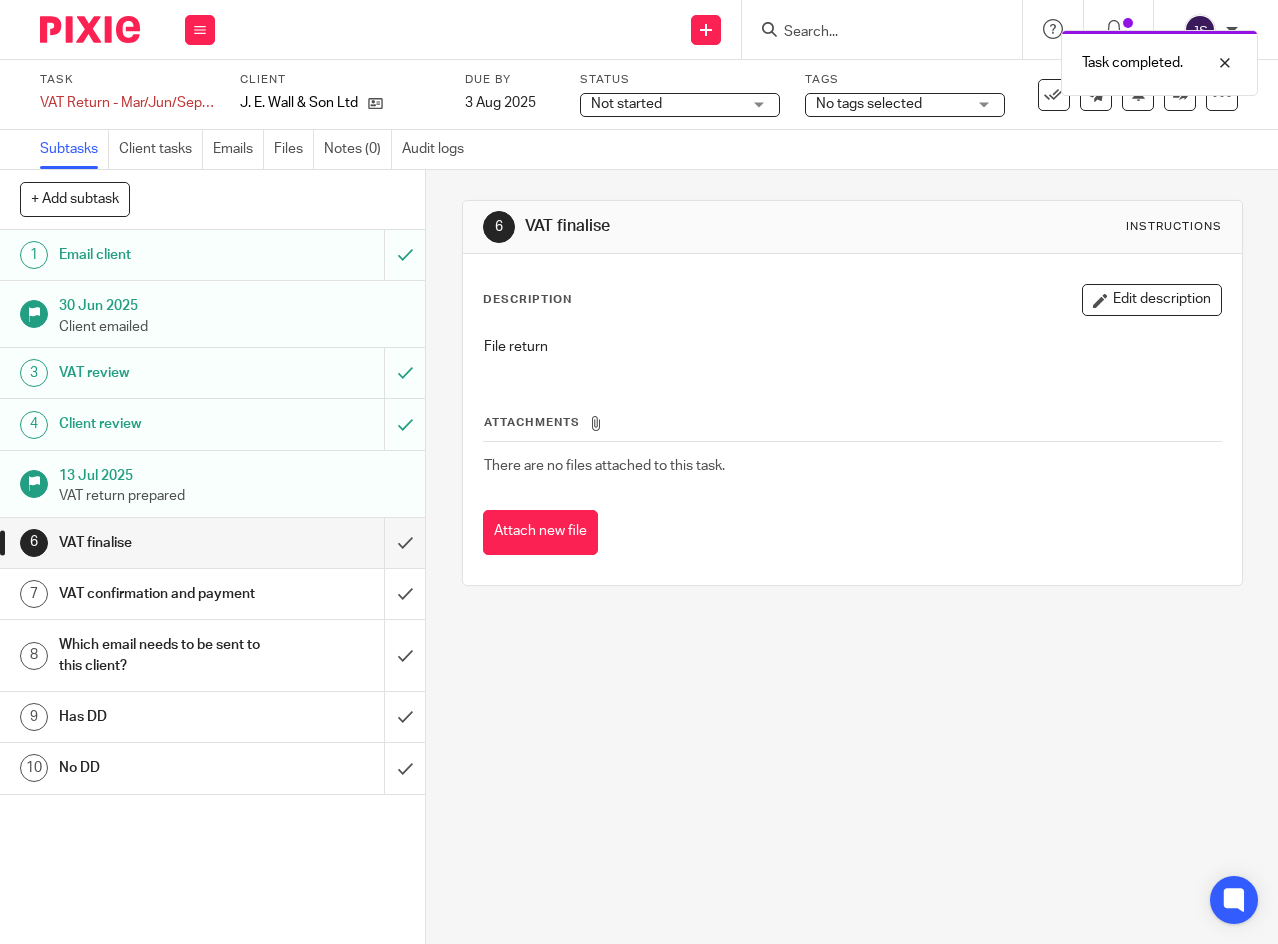 click on "Not started" at bounding box center (666, 104) 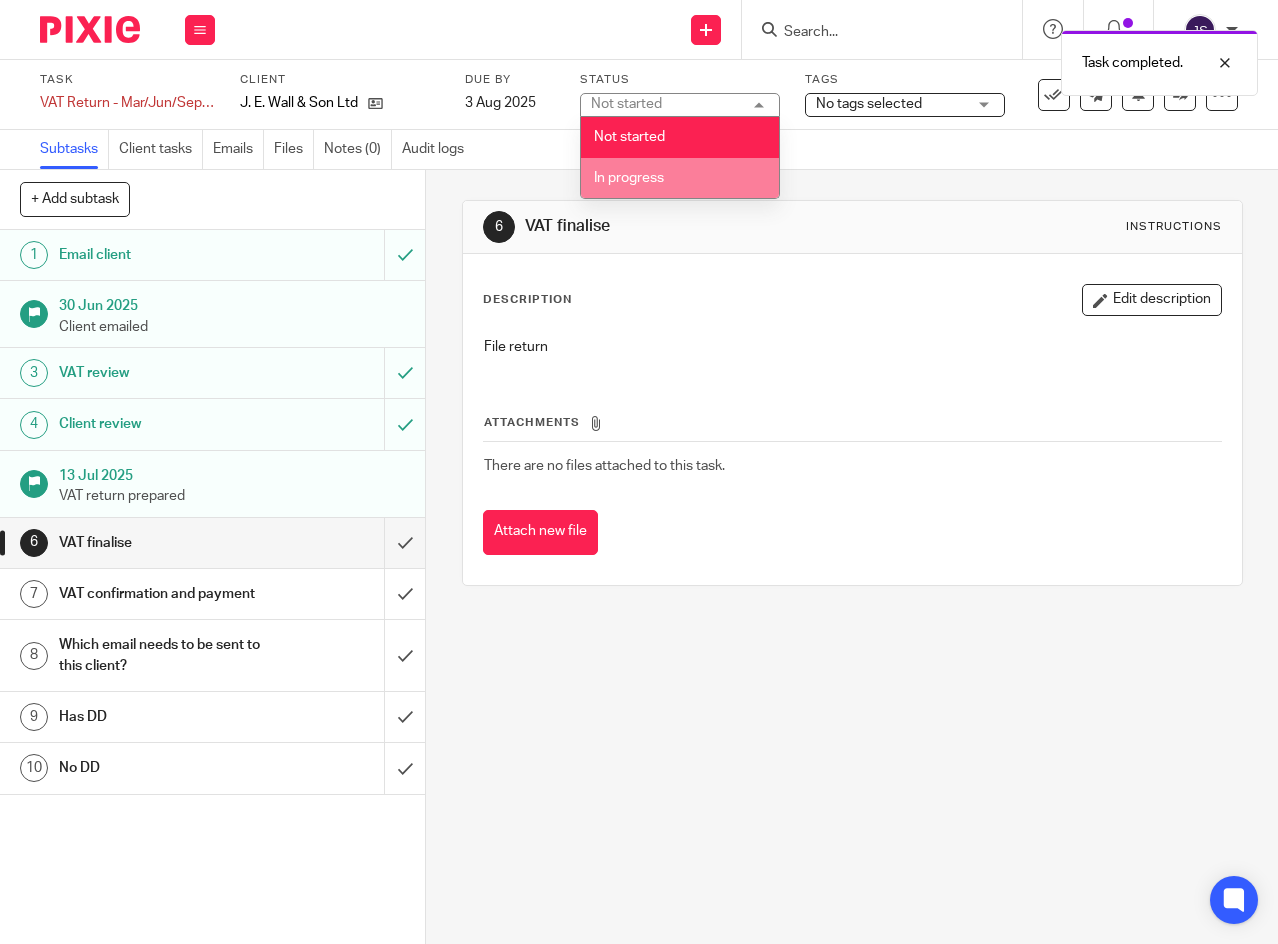 click on "In progress" at bounding box center [629, 178] 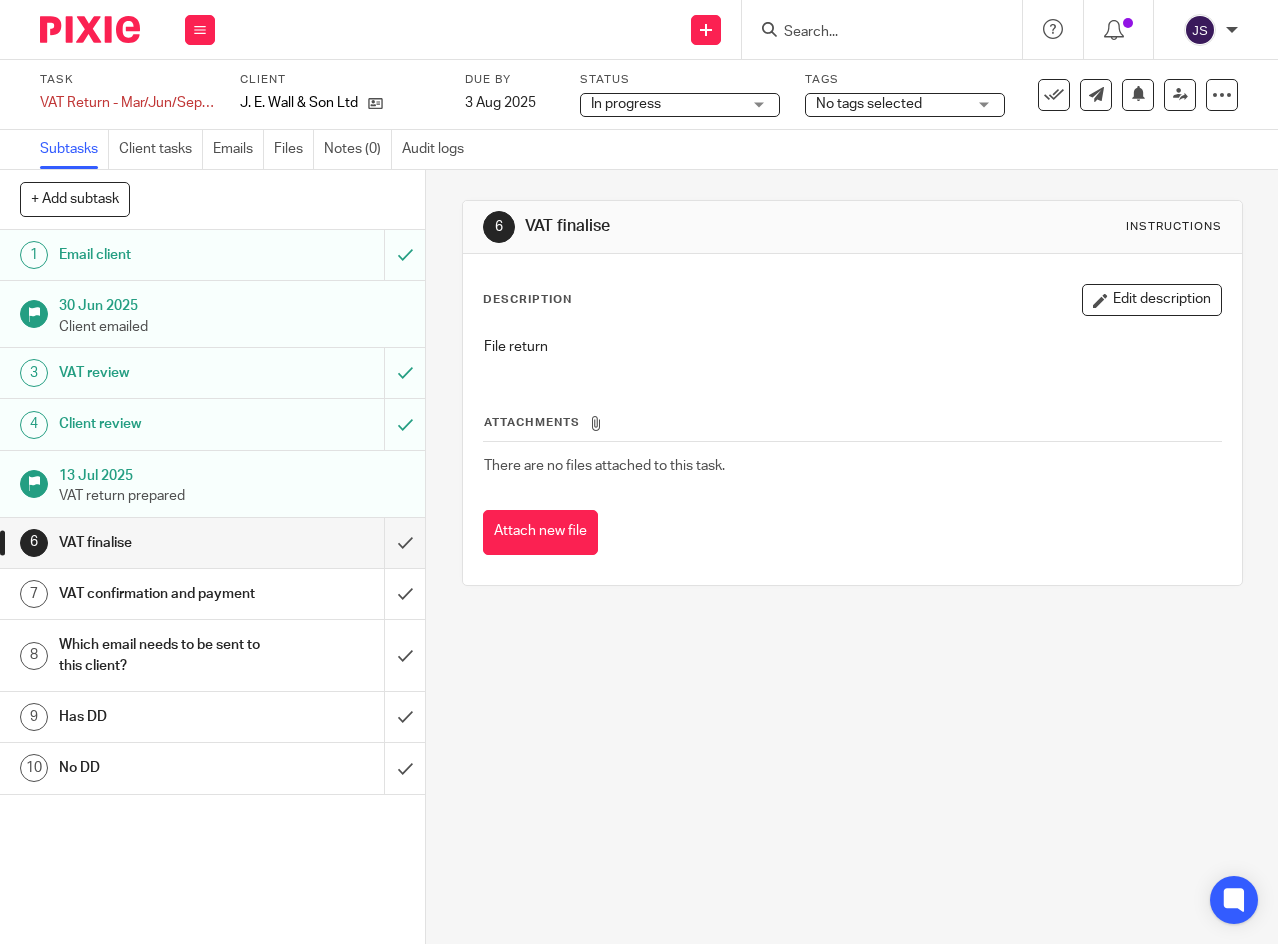 click on "No tags selected" at bounding box center [905, 105] 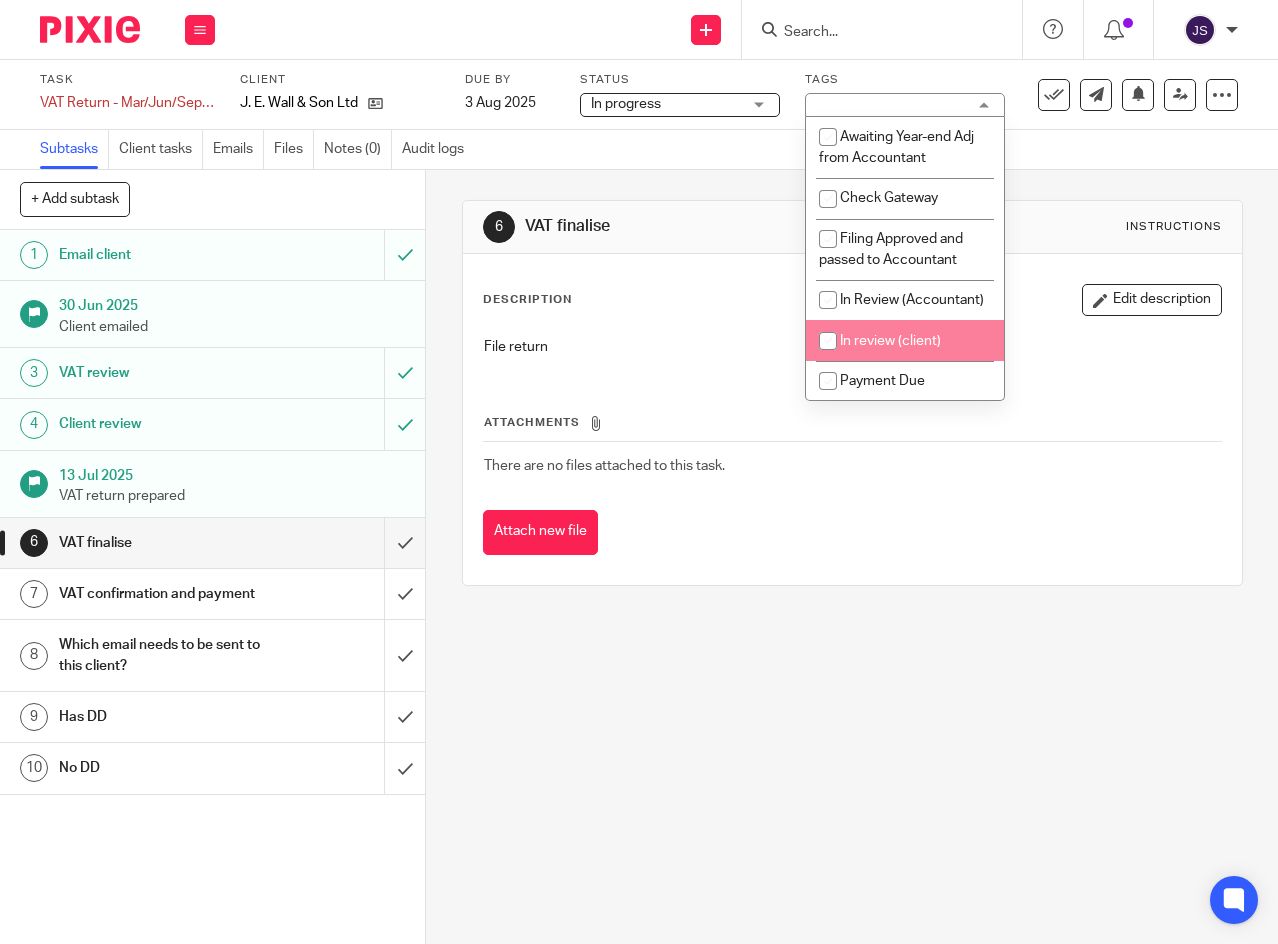 click at bounding box center (828, 341) 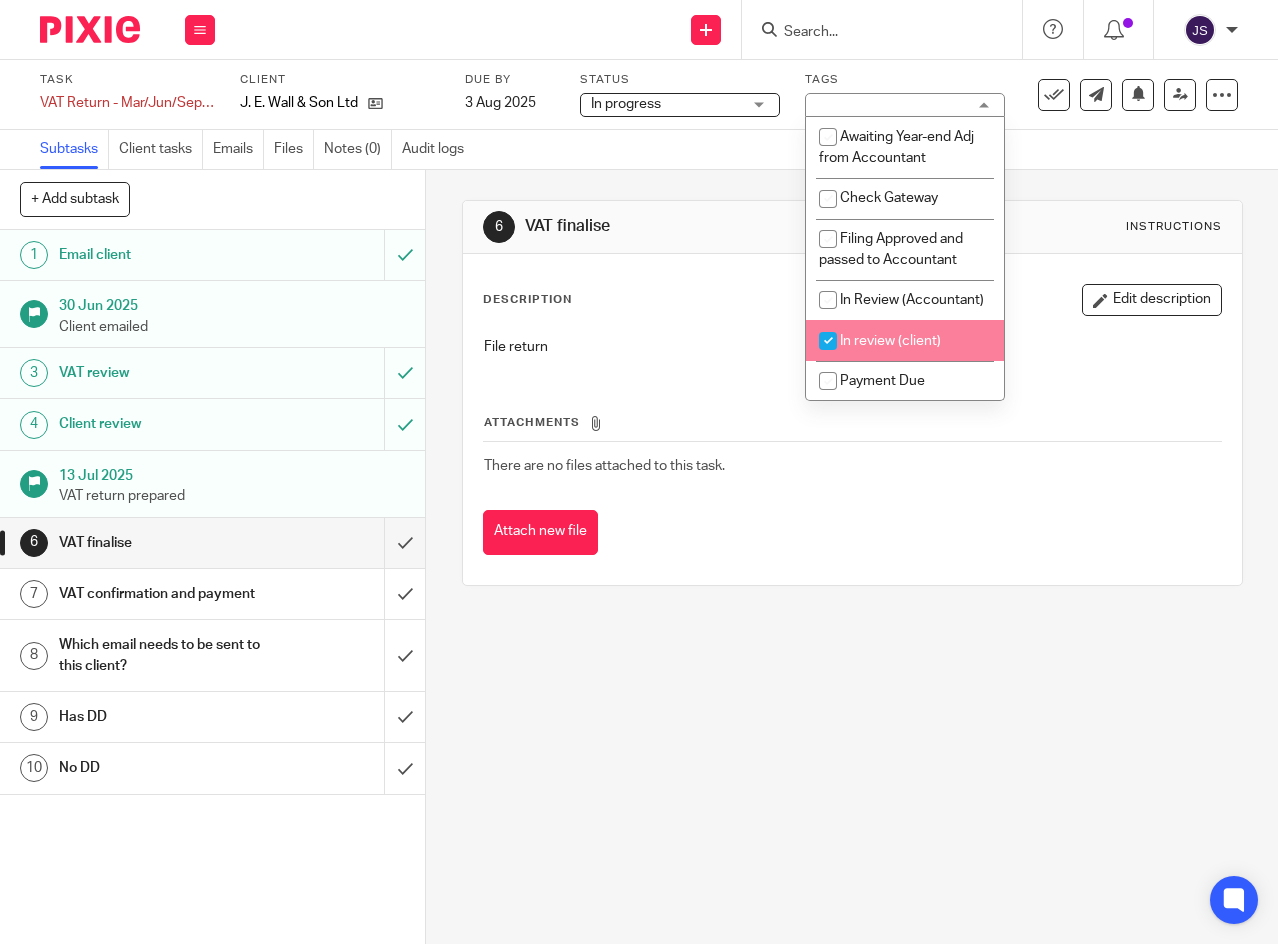 checkbox on "true" 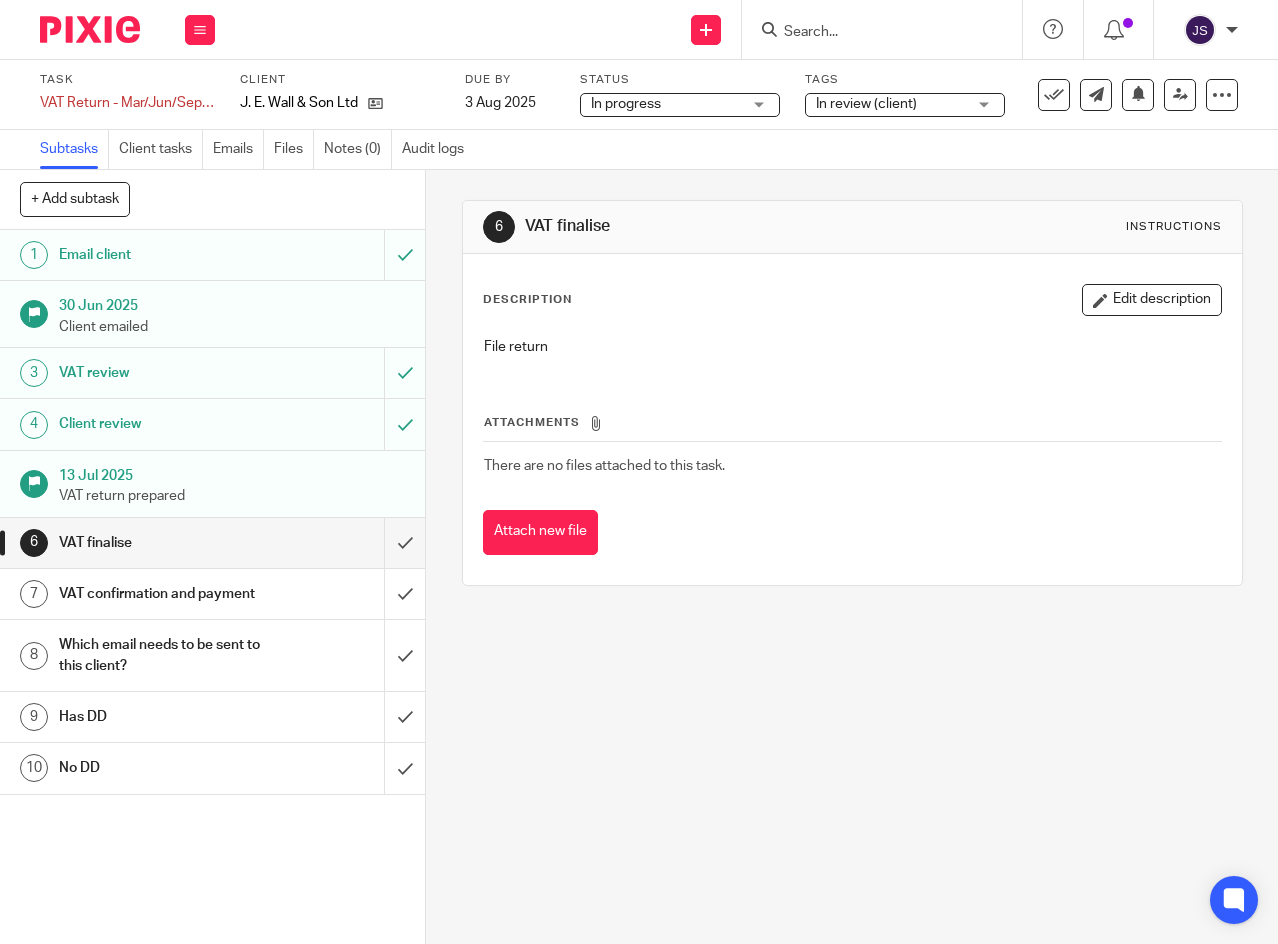 click on "3 Aug 2025" at bounding box center (510, 103) 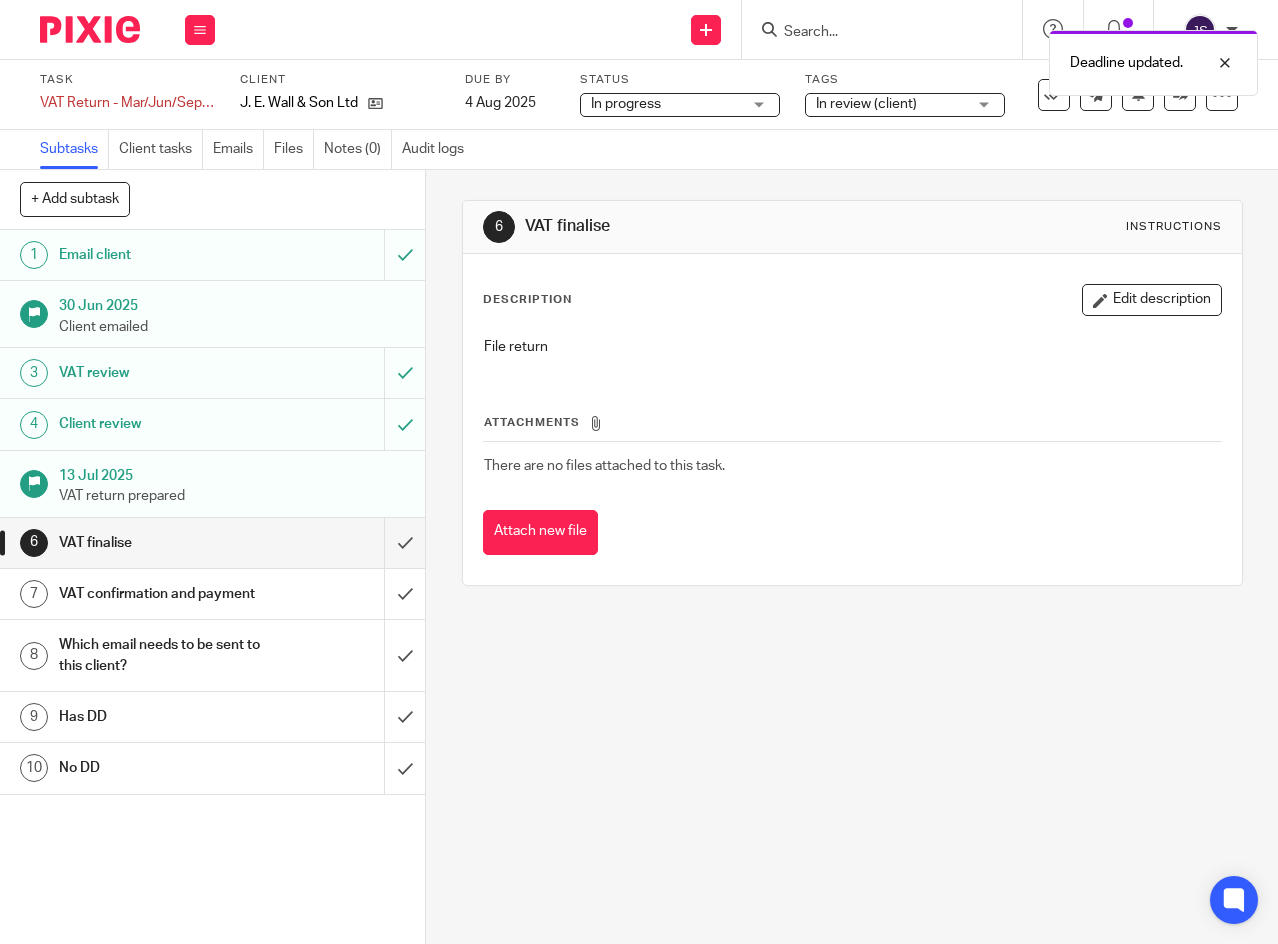 click at bounding box center [200, 30] 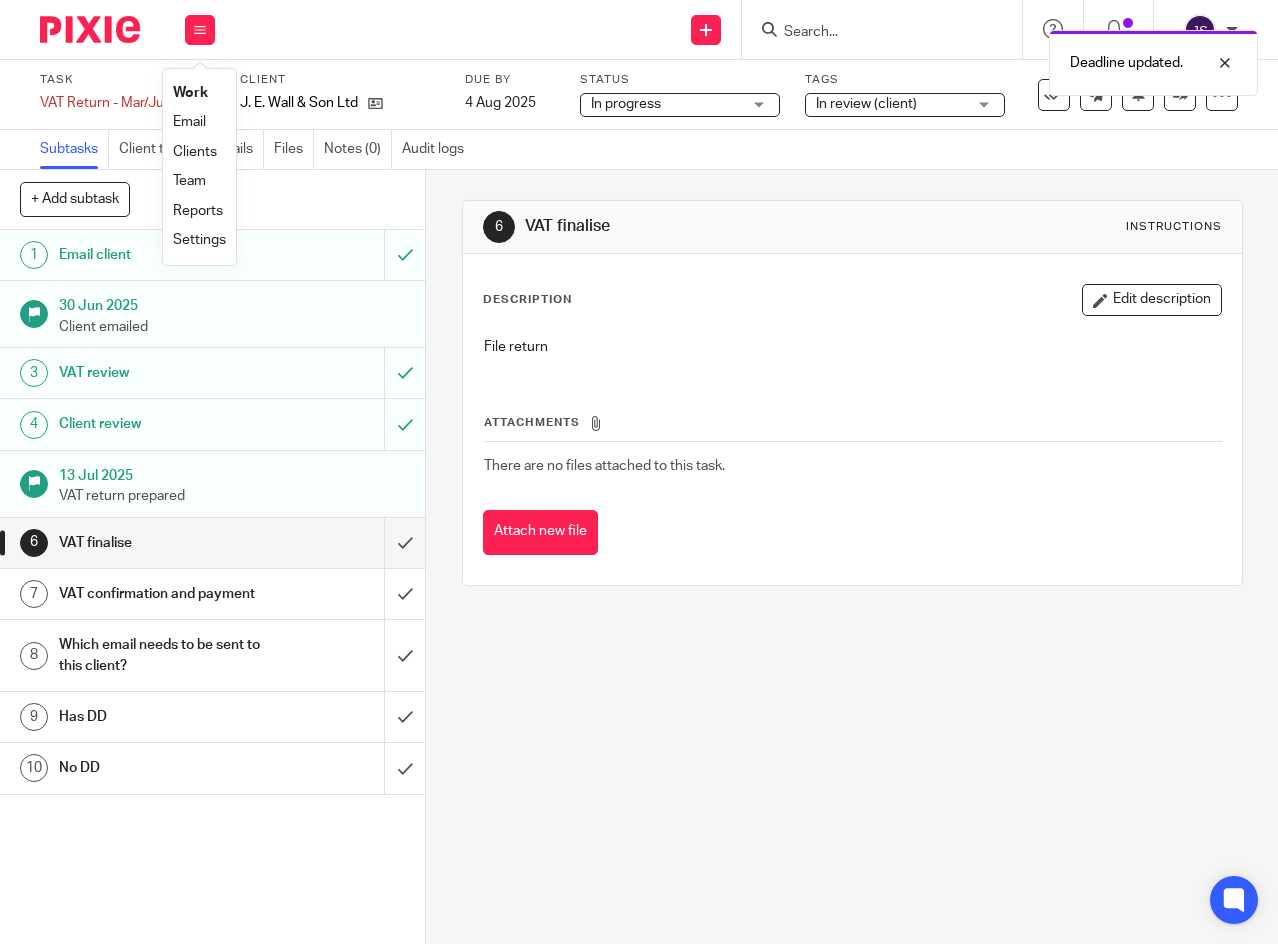 click on "Work" at bounding box center (190, 93) 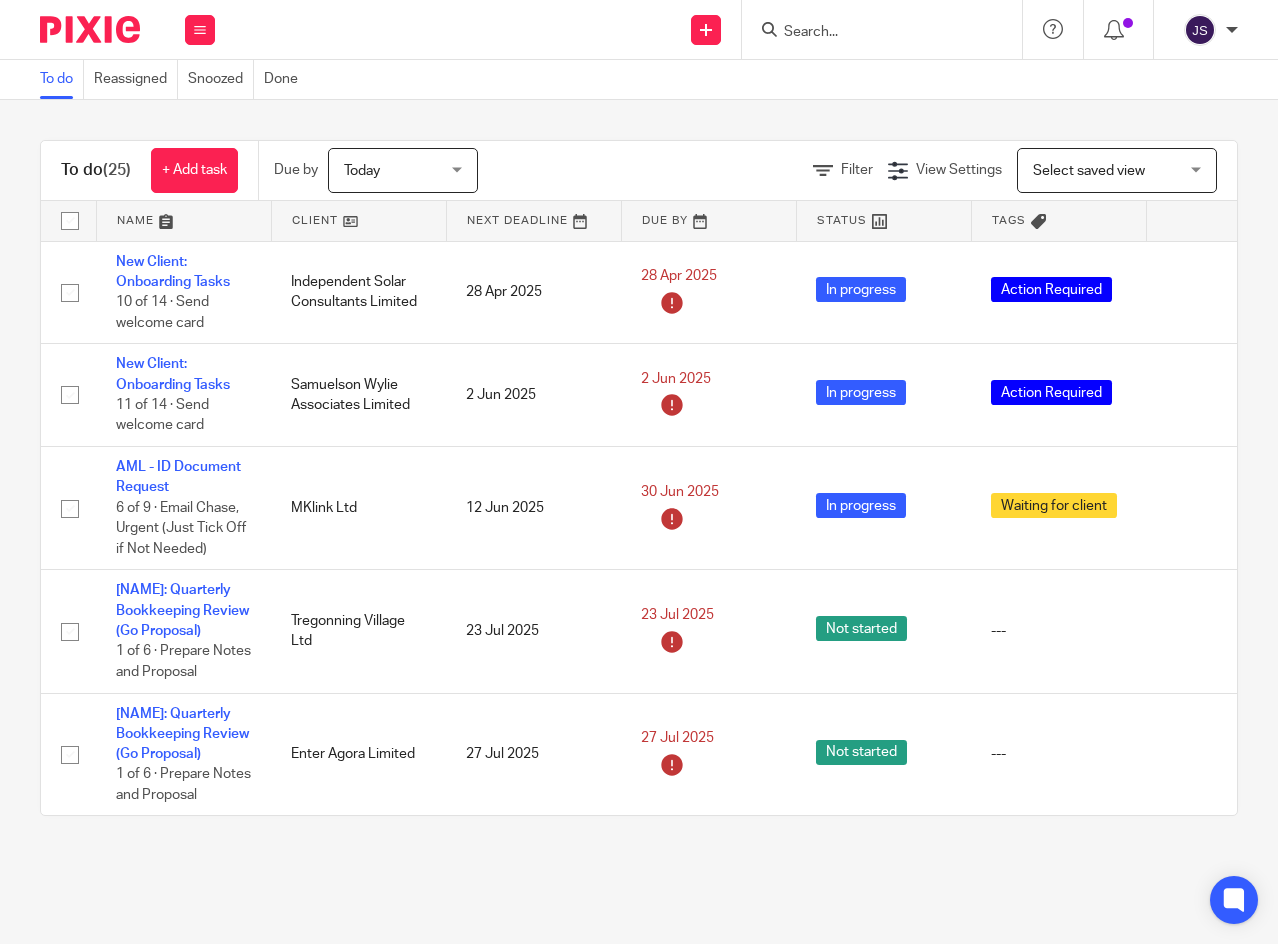 scroll, scrollTop: 0, scrollLeft: 0, axis: both 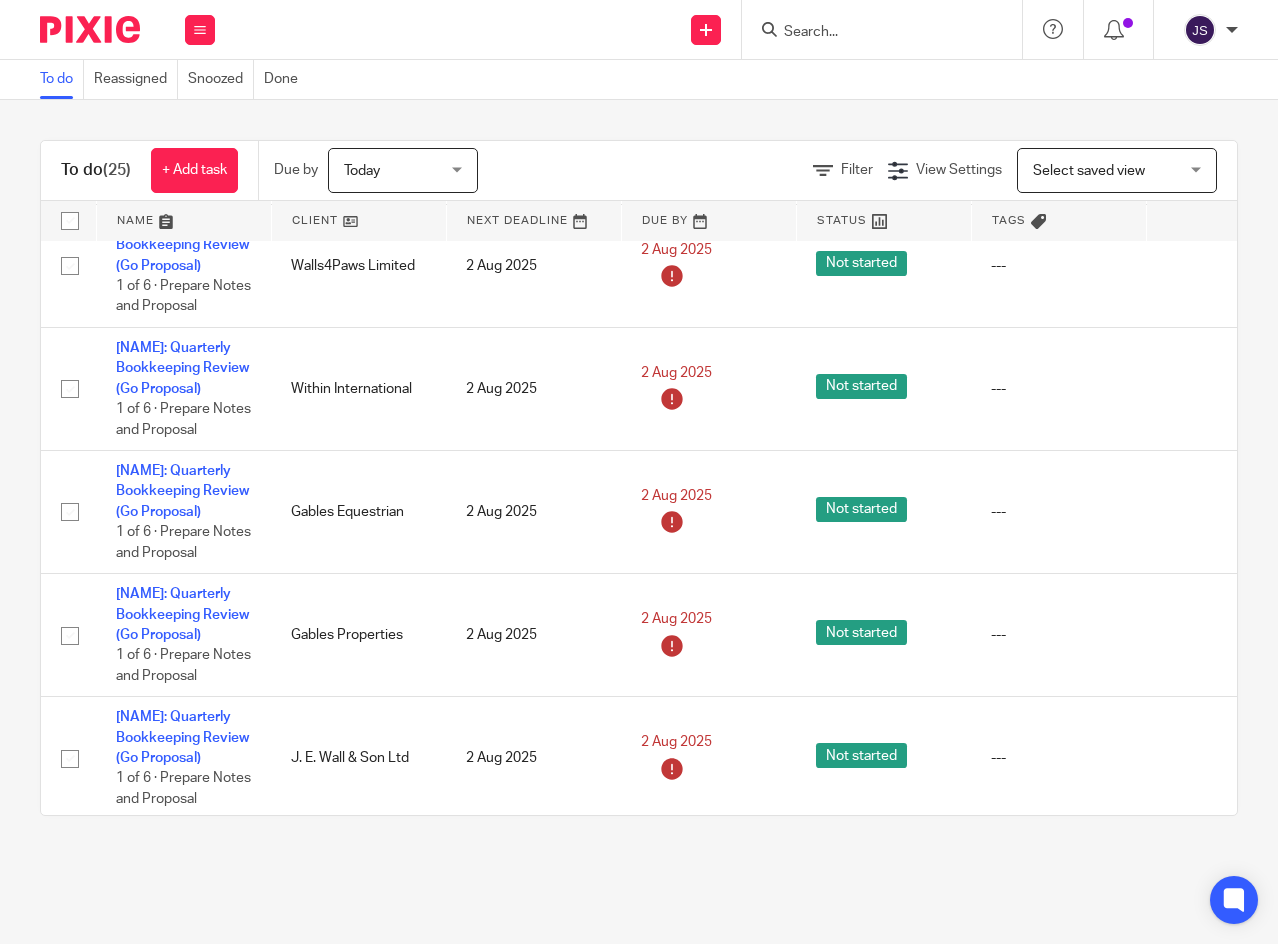 click at bounding box center [1191, 389] 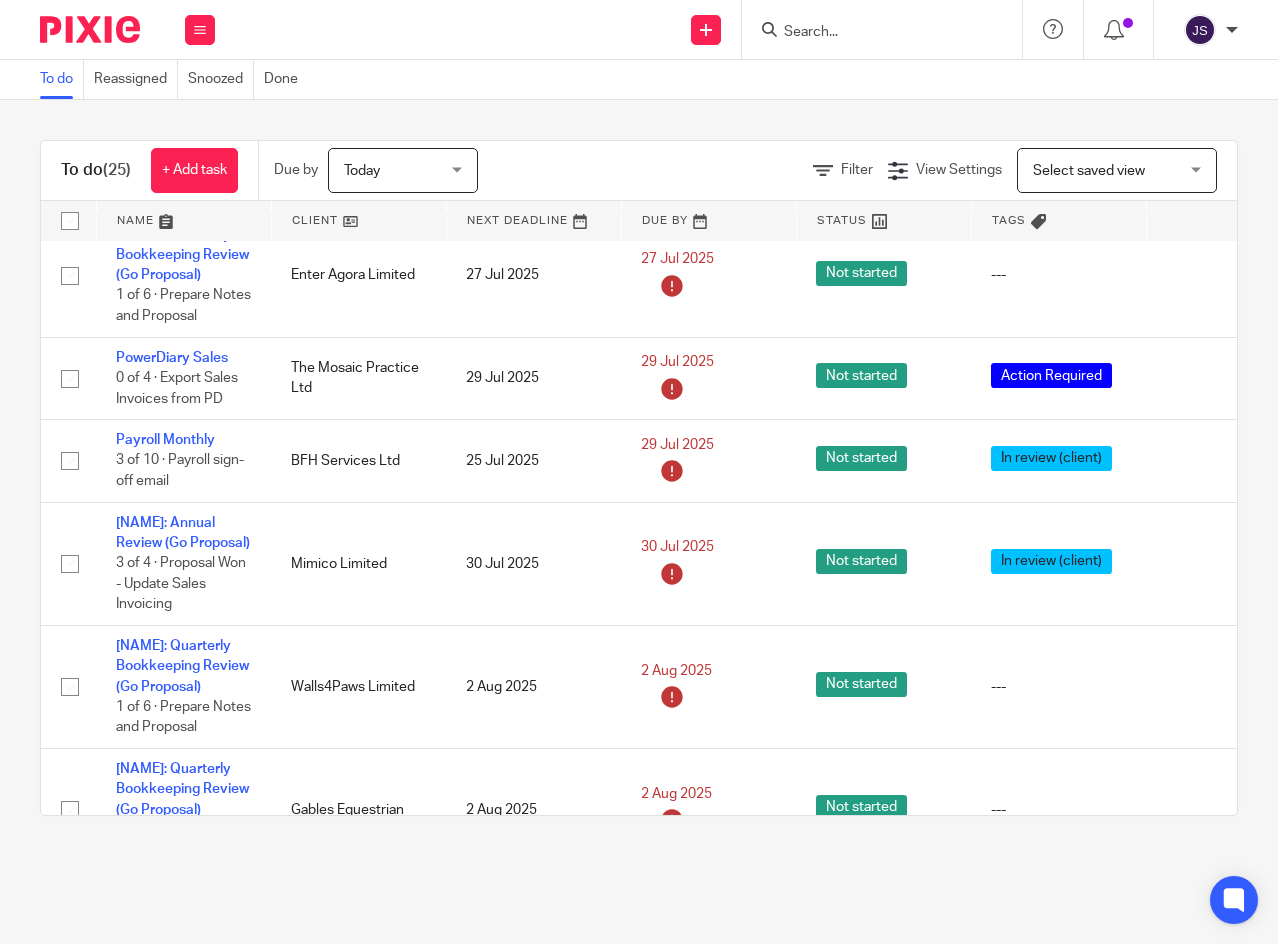 scroll, scrollTop: 444, scrollLeft: 0, axis: vertical 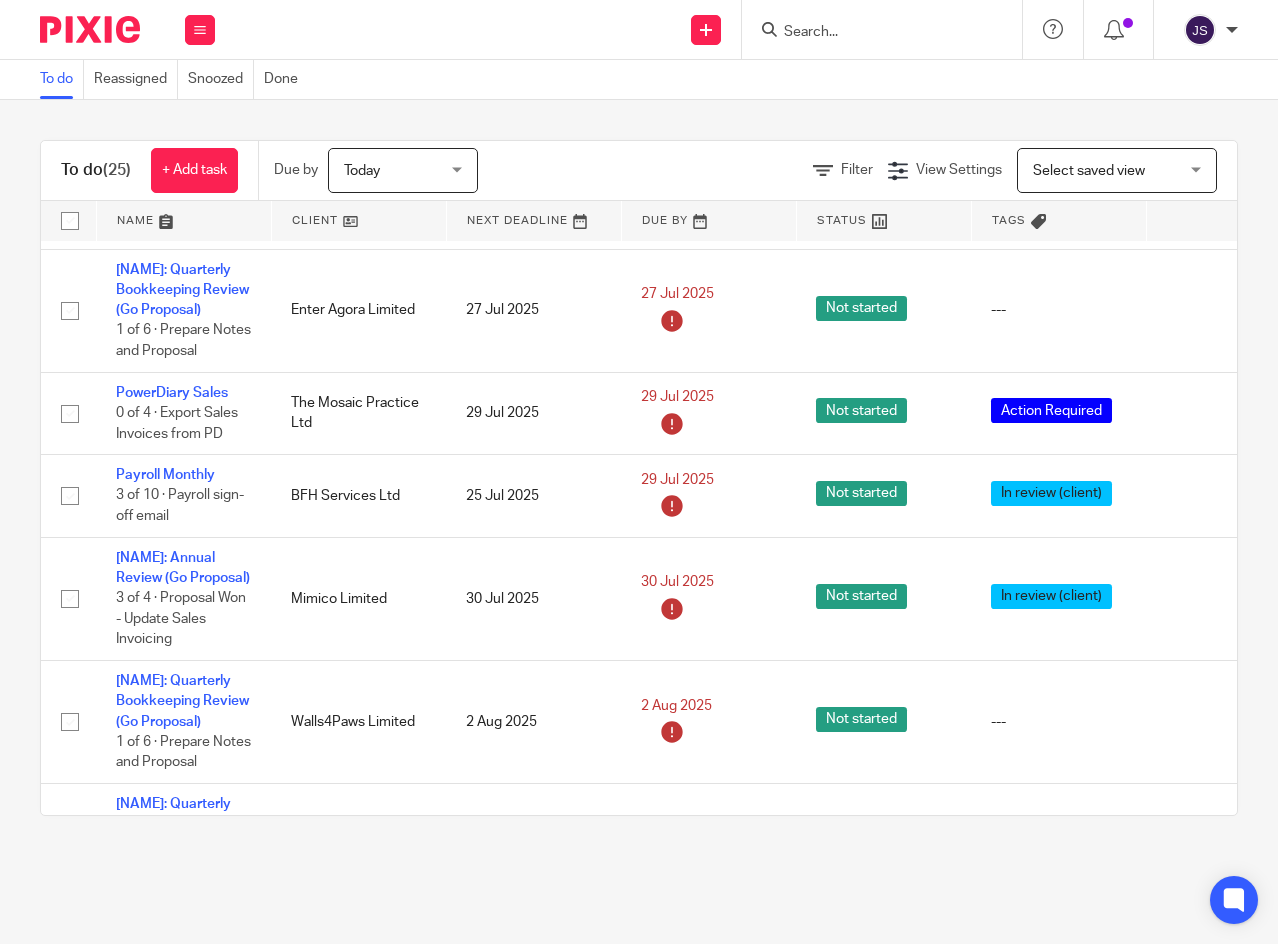 click at bounding box center (1191, 414) 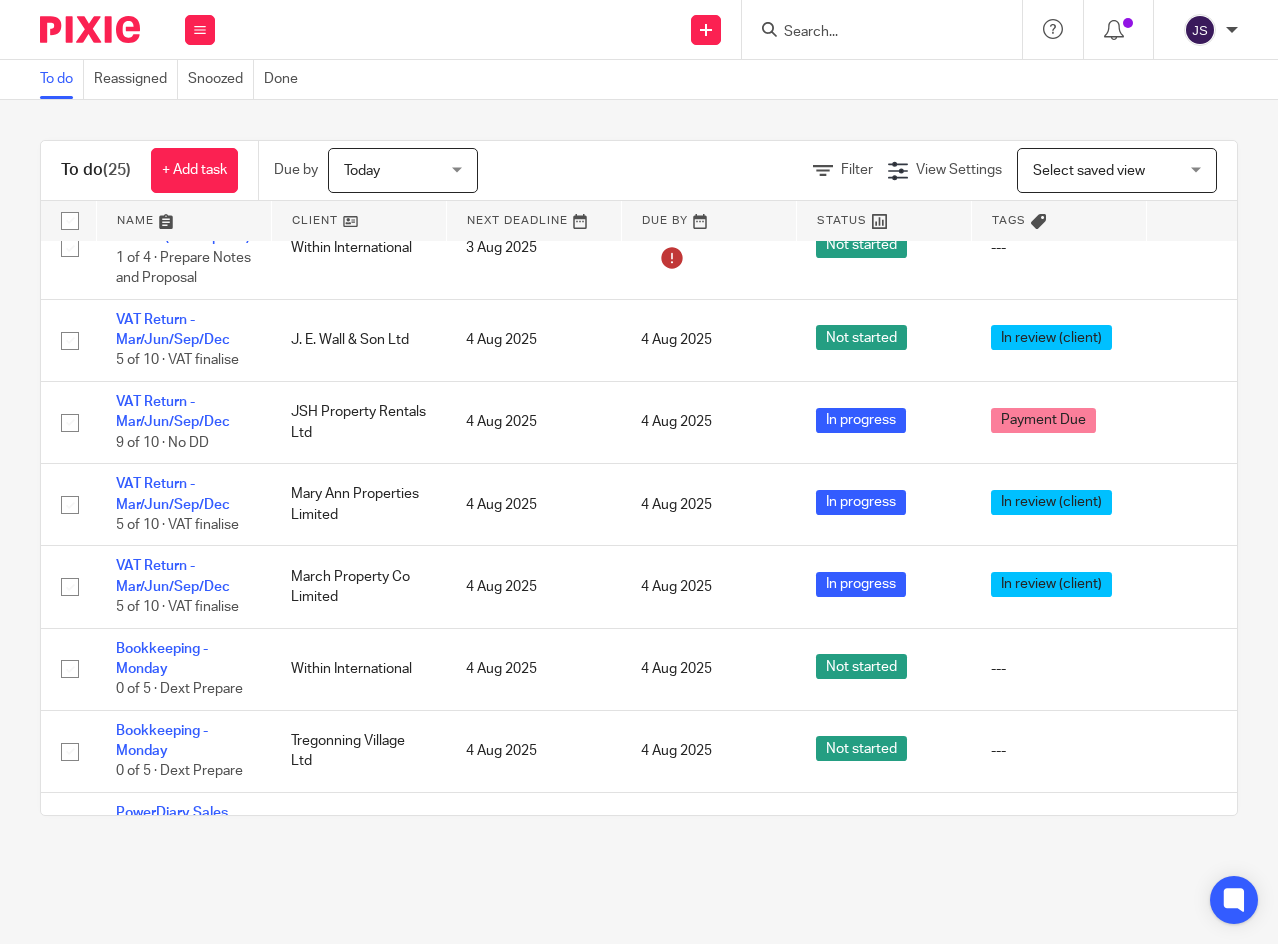 scroll, scrollTop: 1462, scrollLeft: 0, axis: vertical 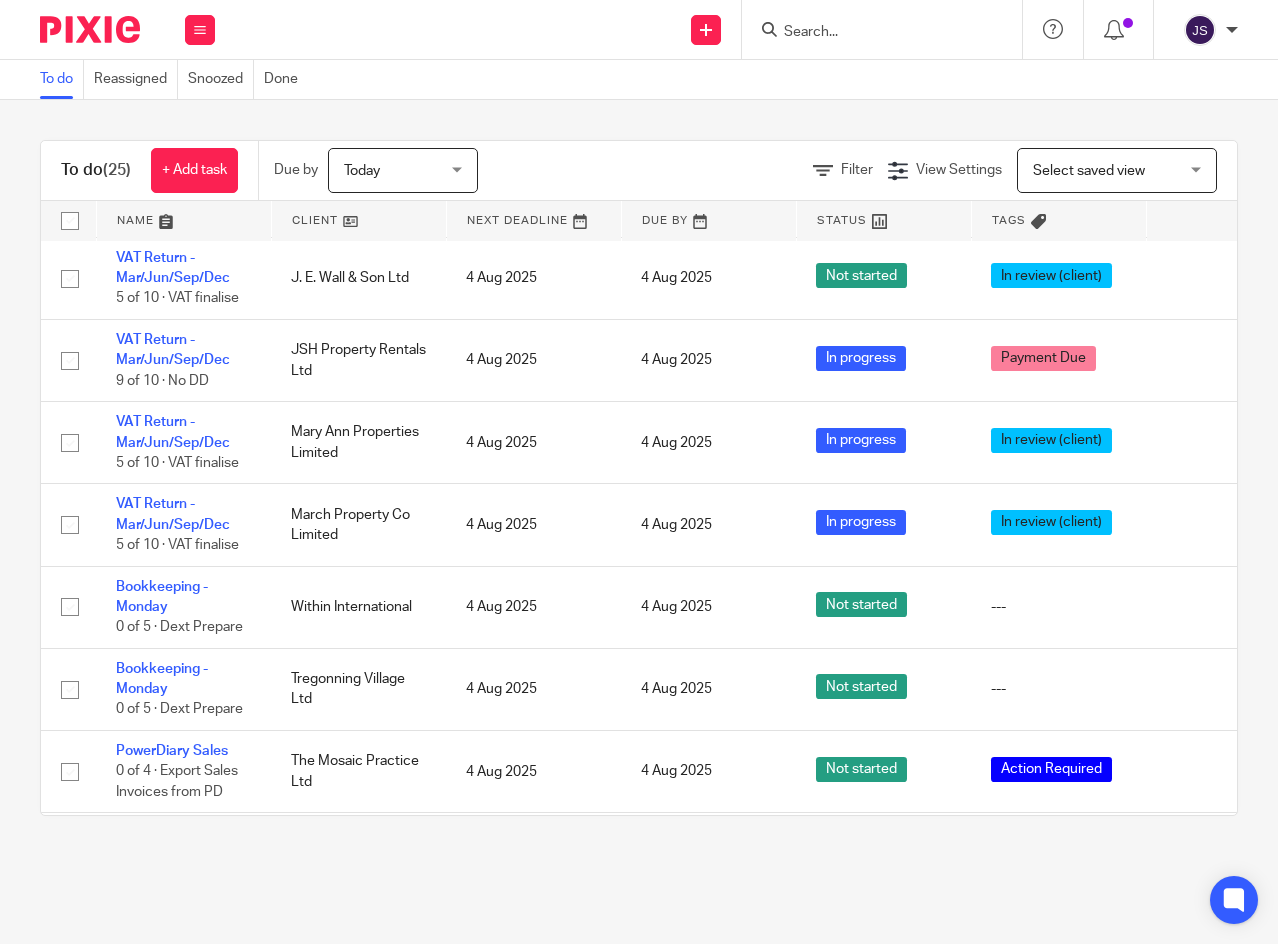 click on "VAT Return - Mar/Jun/Sep/Dec" at bounding box center [173, 268] 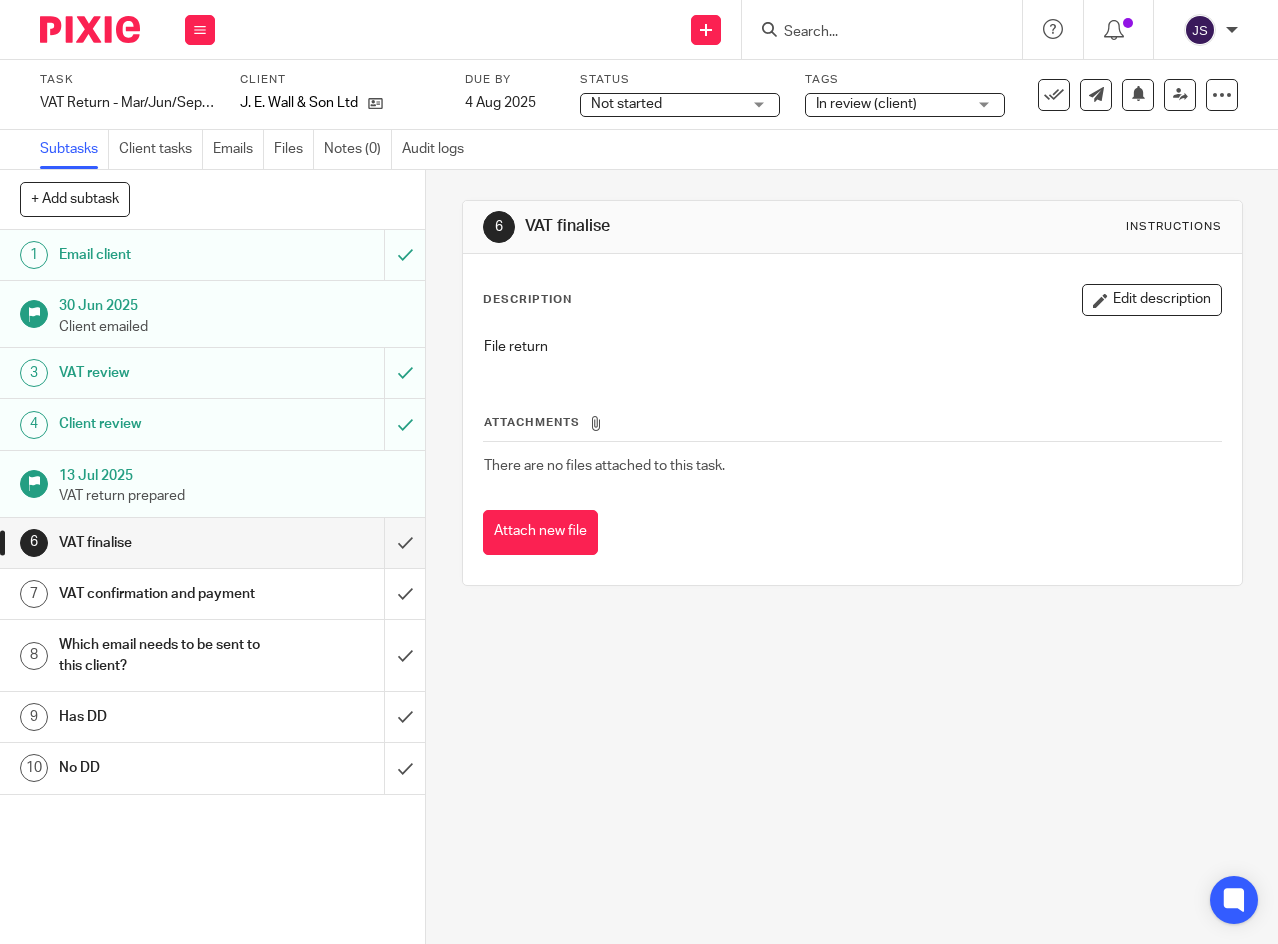 scroll, scrollTop: 0, scrollLeft: 0, axis: both 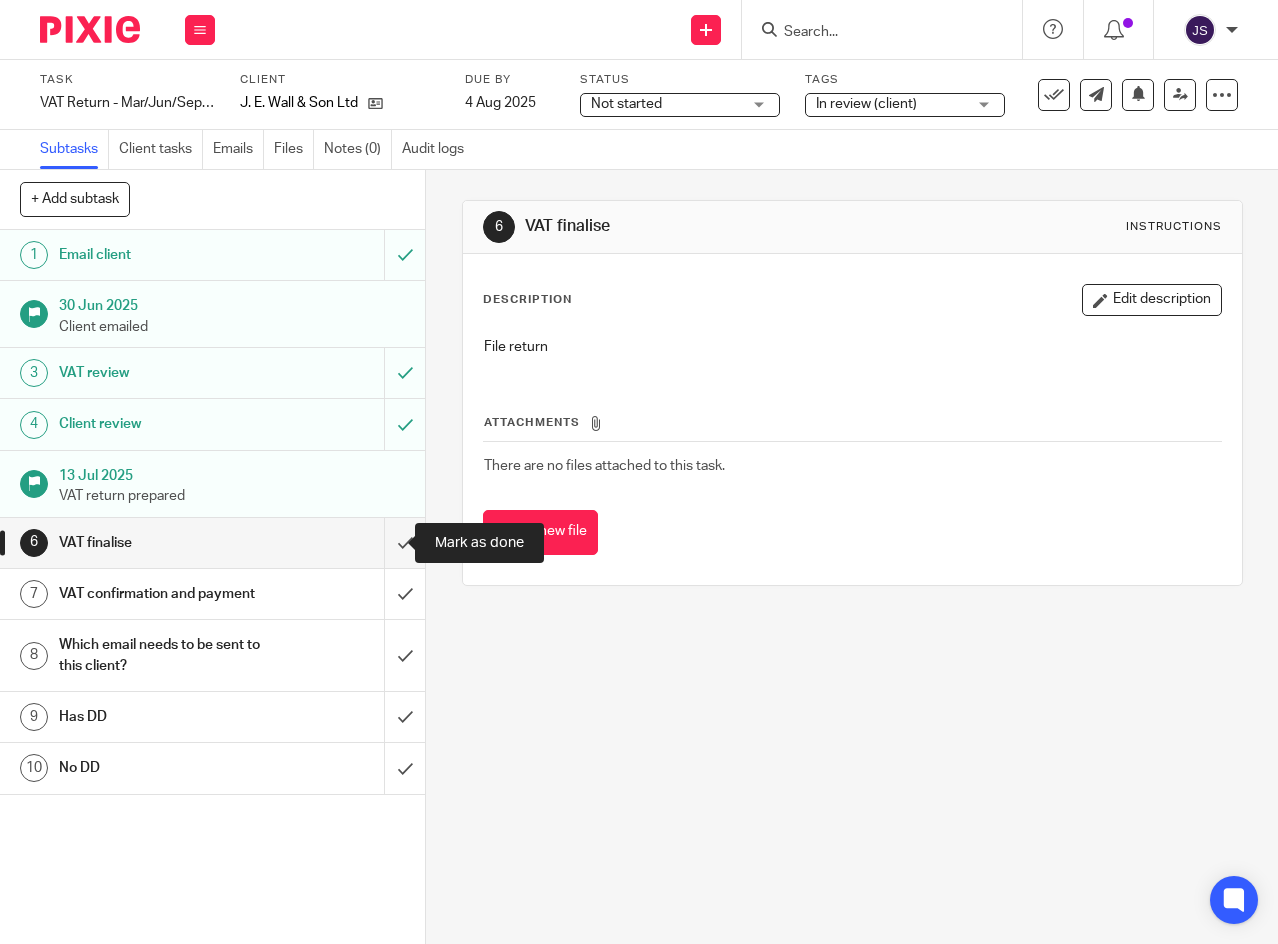 click at bounding box center (212, 543) 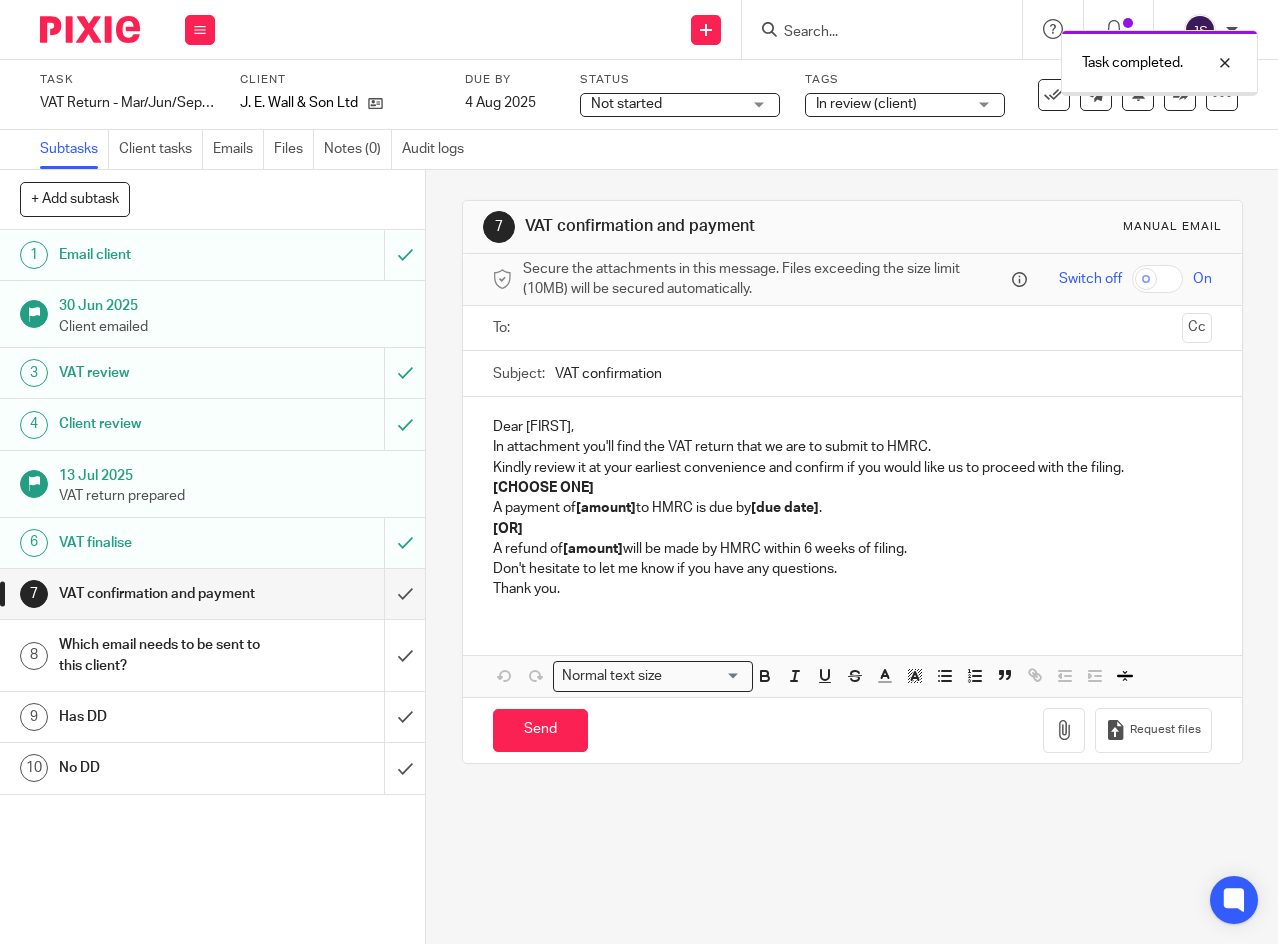 scroll, scrollTop: 0, scrollLeft: 0, axis: both 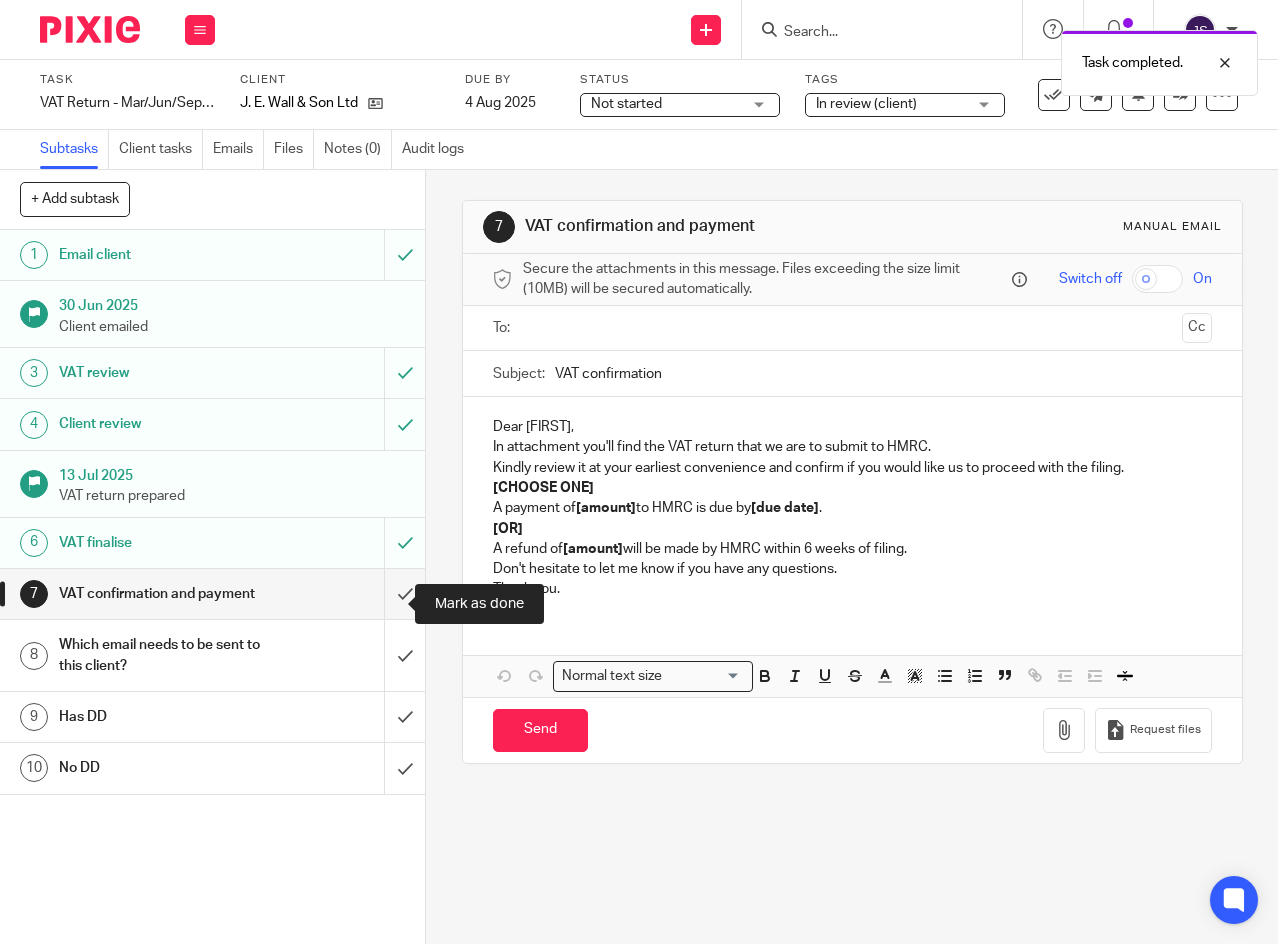click at bounding box center (212, 594) 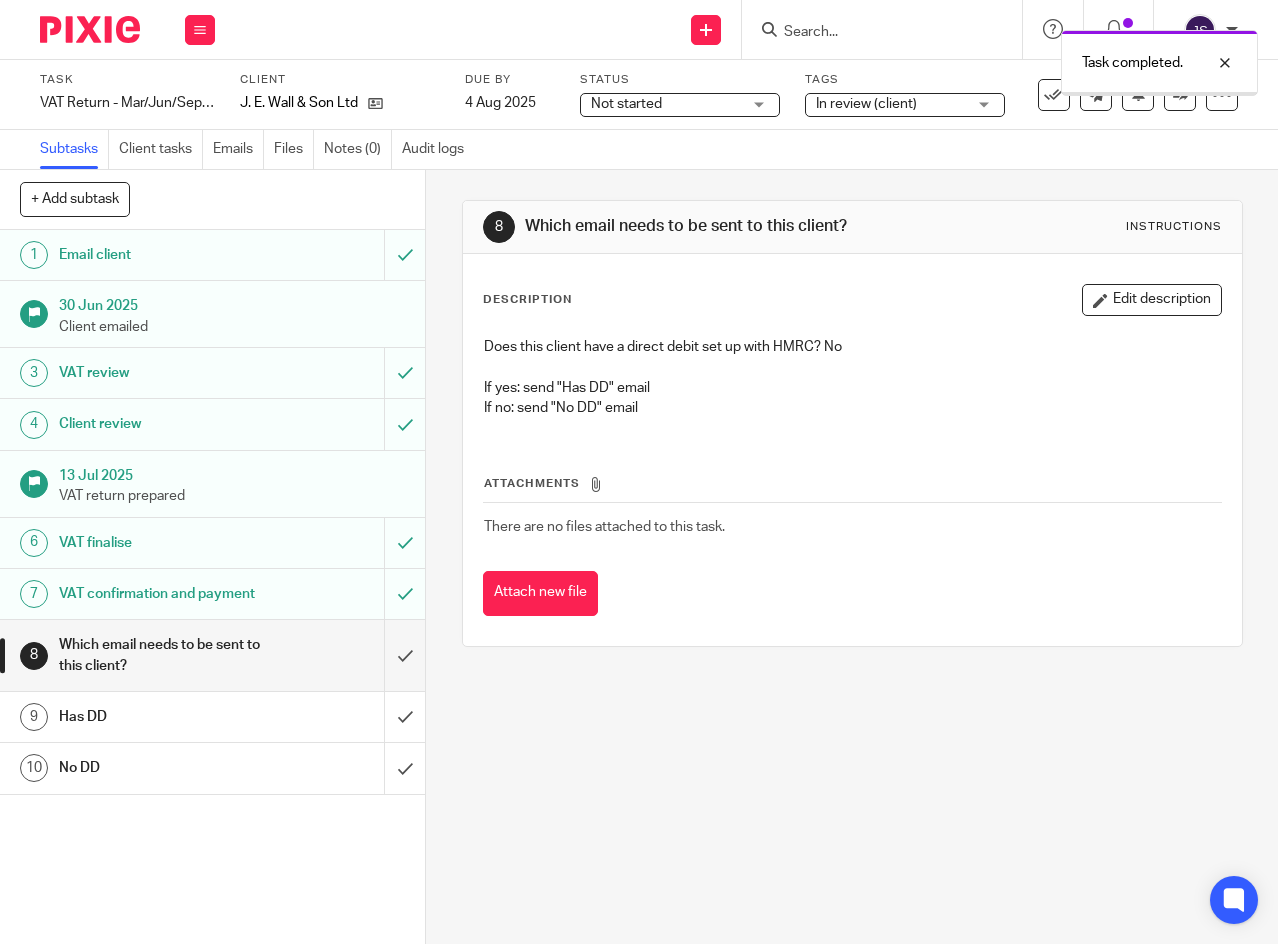 scroll, scrollTop: 0, scrollLeft: 0, axis: both 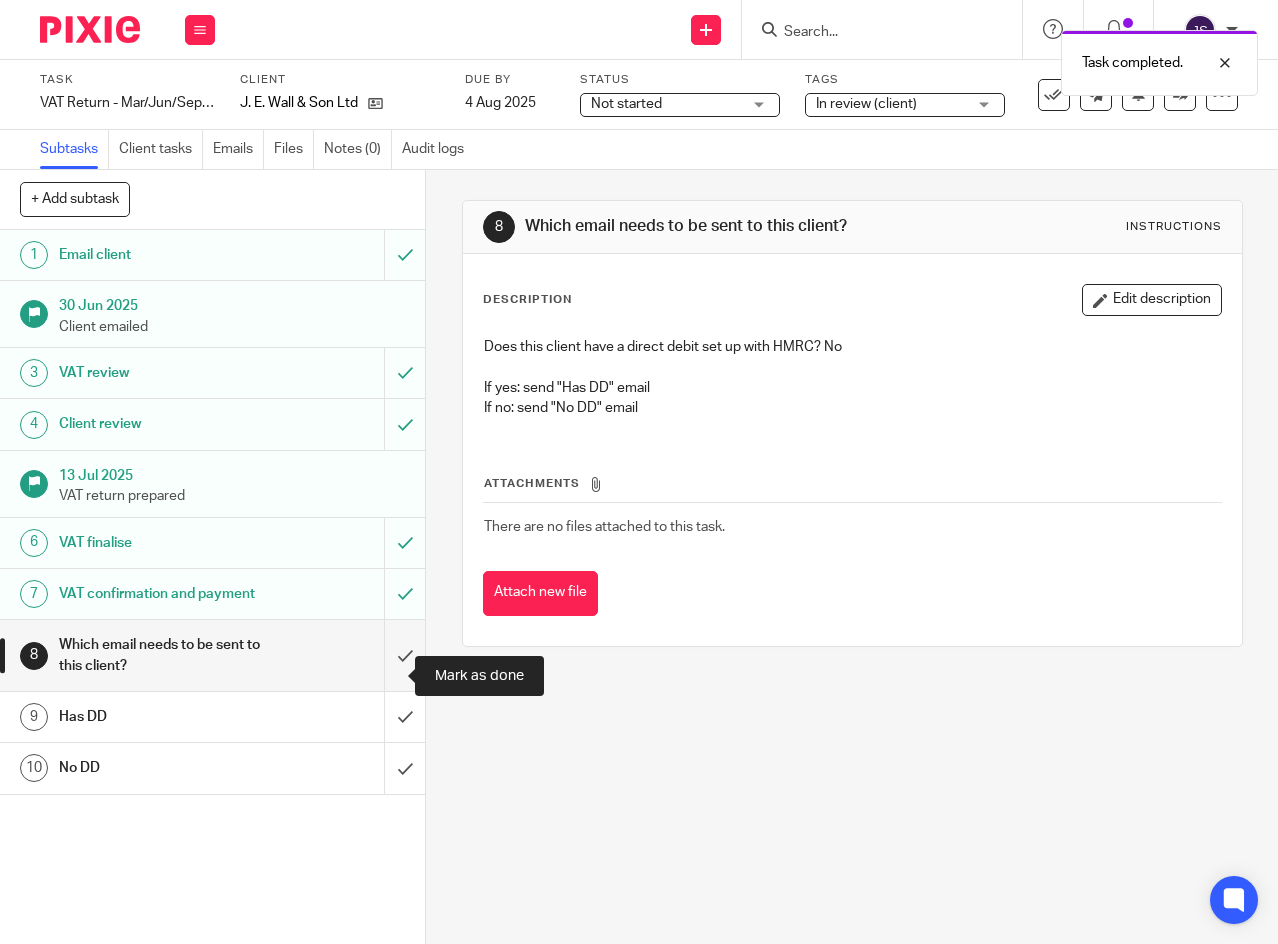 click at bounding box center (212, 655) 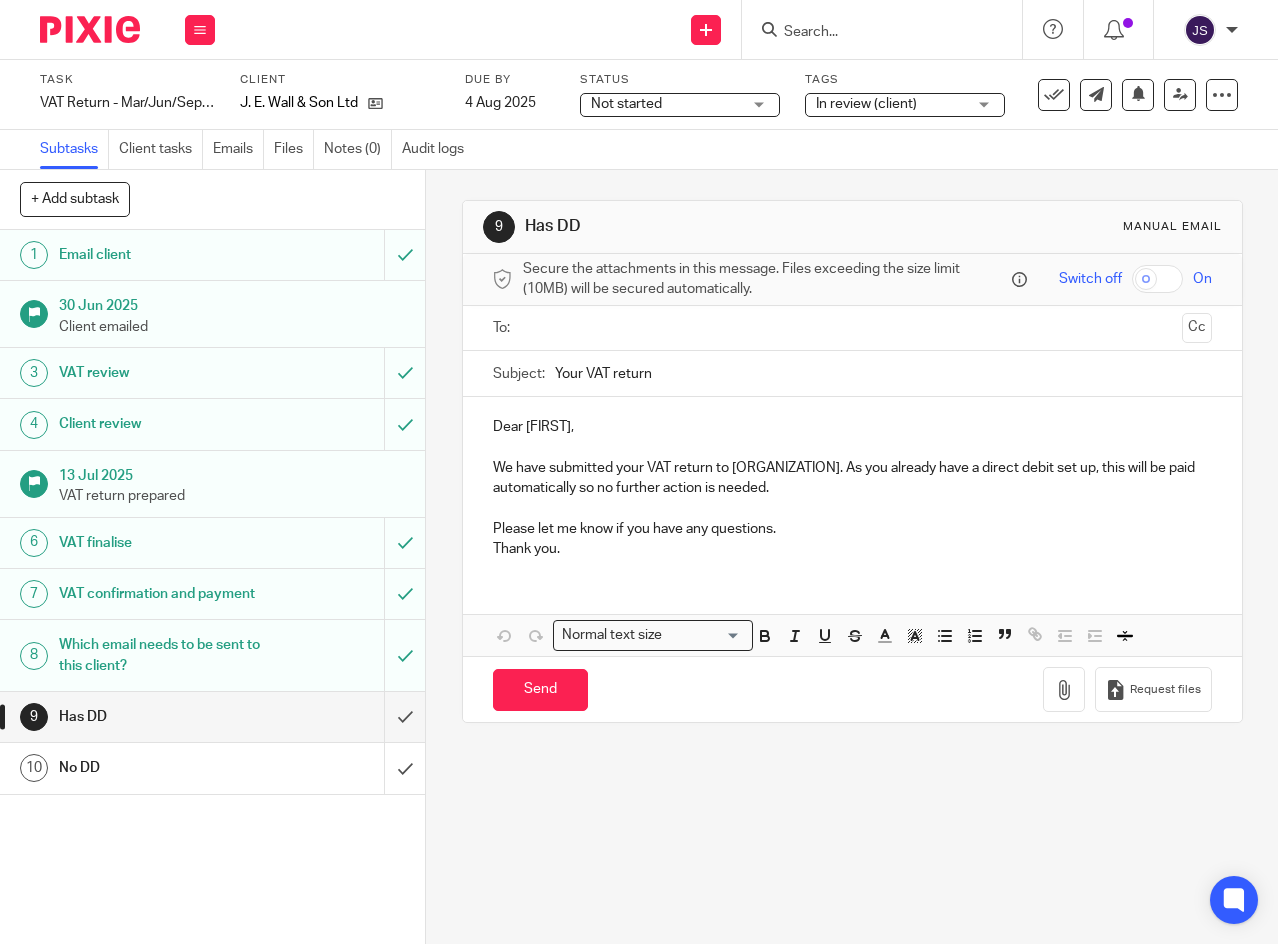 scroll, scrollTop: 0, scrollLeft: 0, axis: both 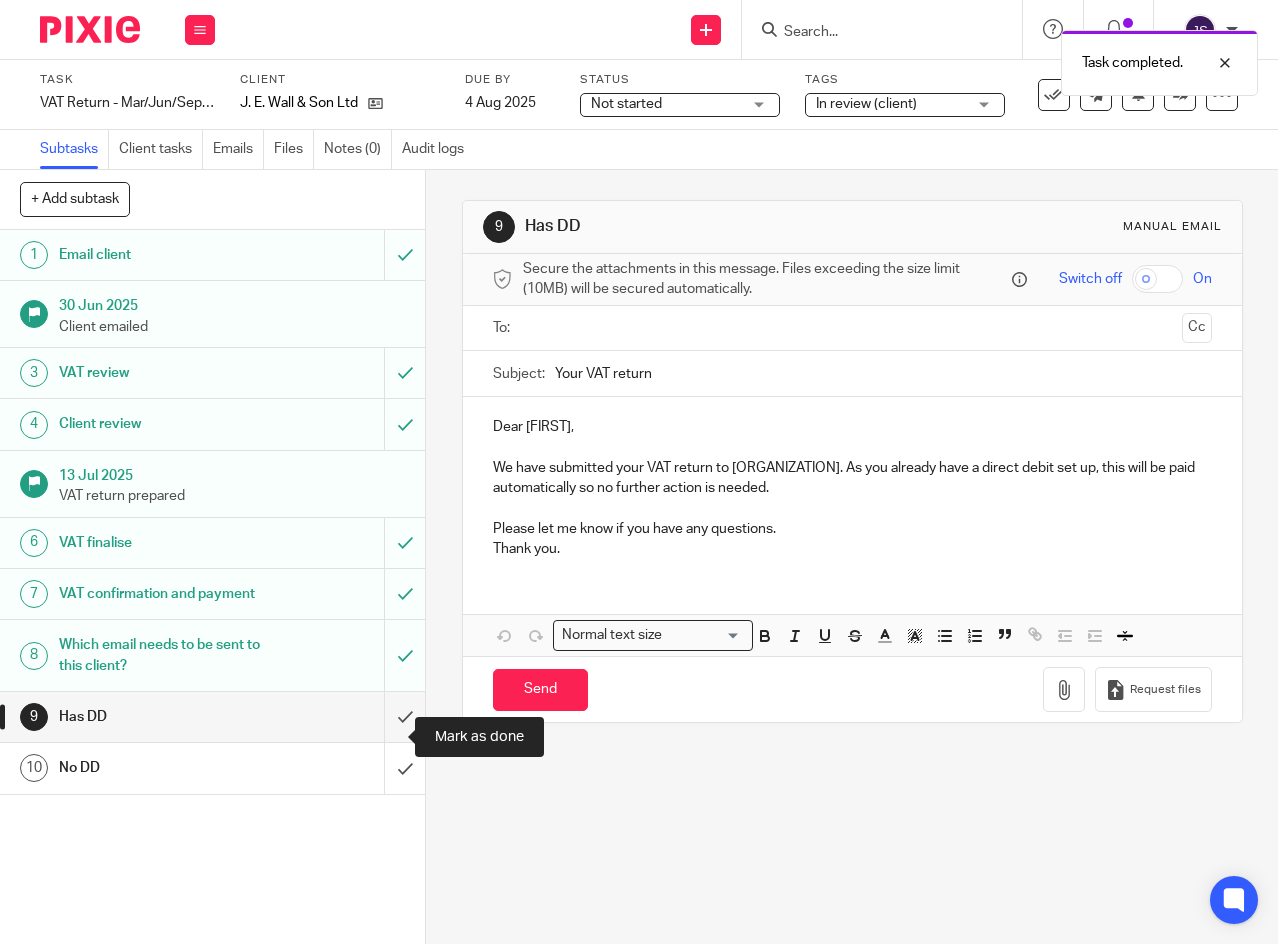 click at bounding box center [212, 717] 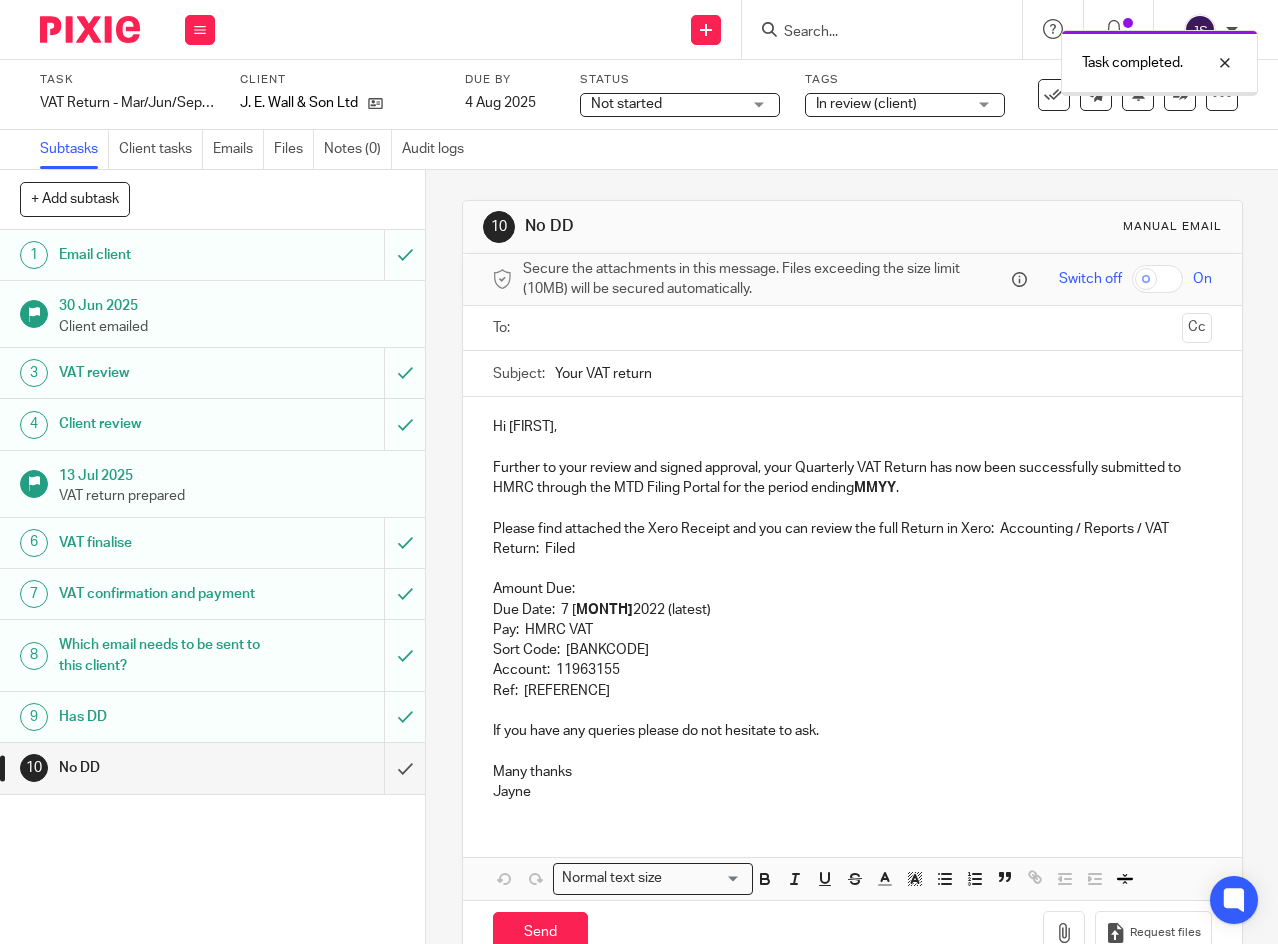 scroll, scrollTop: 0, scrollLeft: 0, axis: both 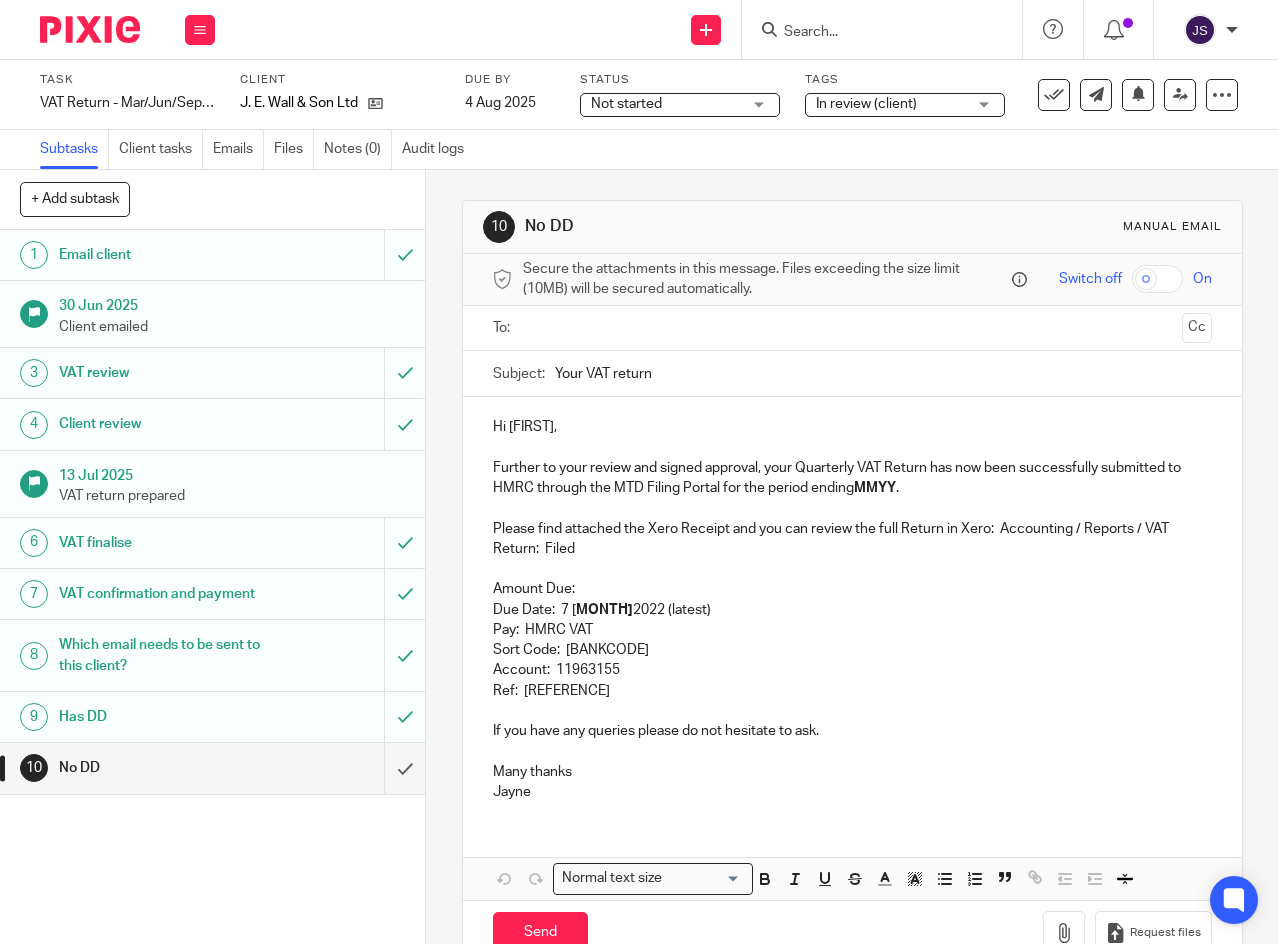 click on "Not started
Not started" at bounding box center [680, 105] 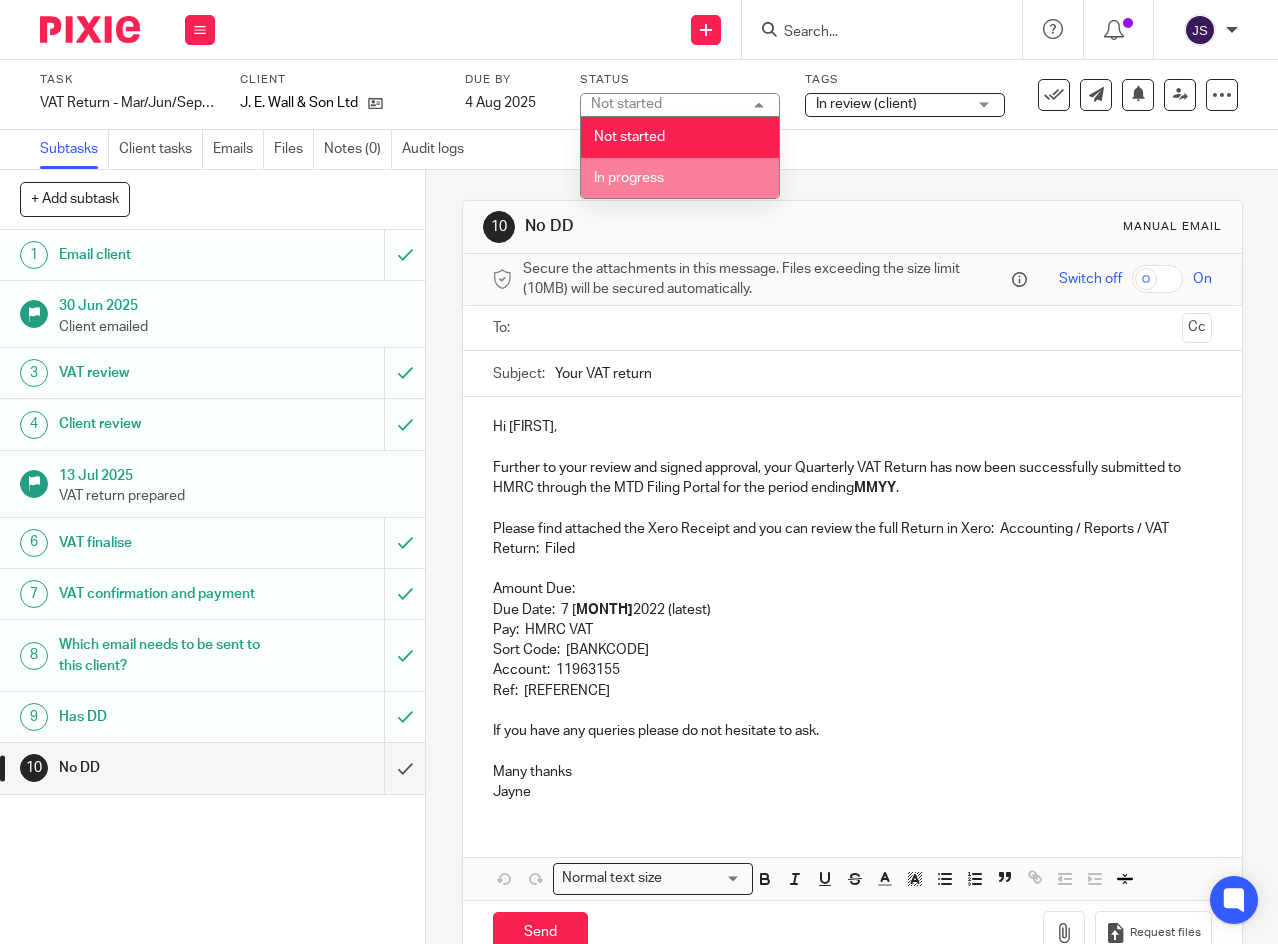 click on "In progress" at bounding box center (680, 178) 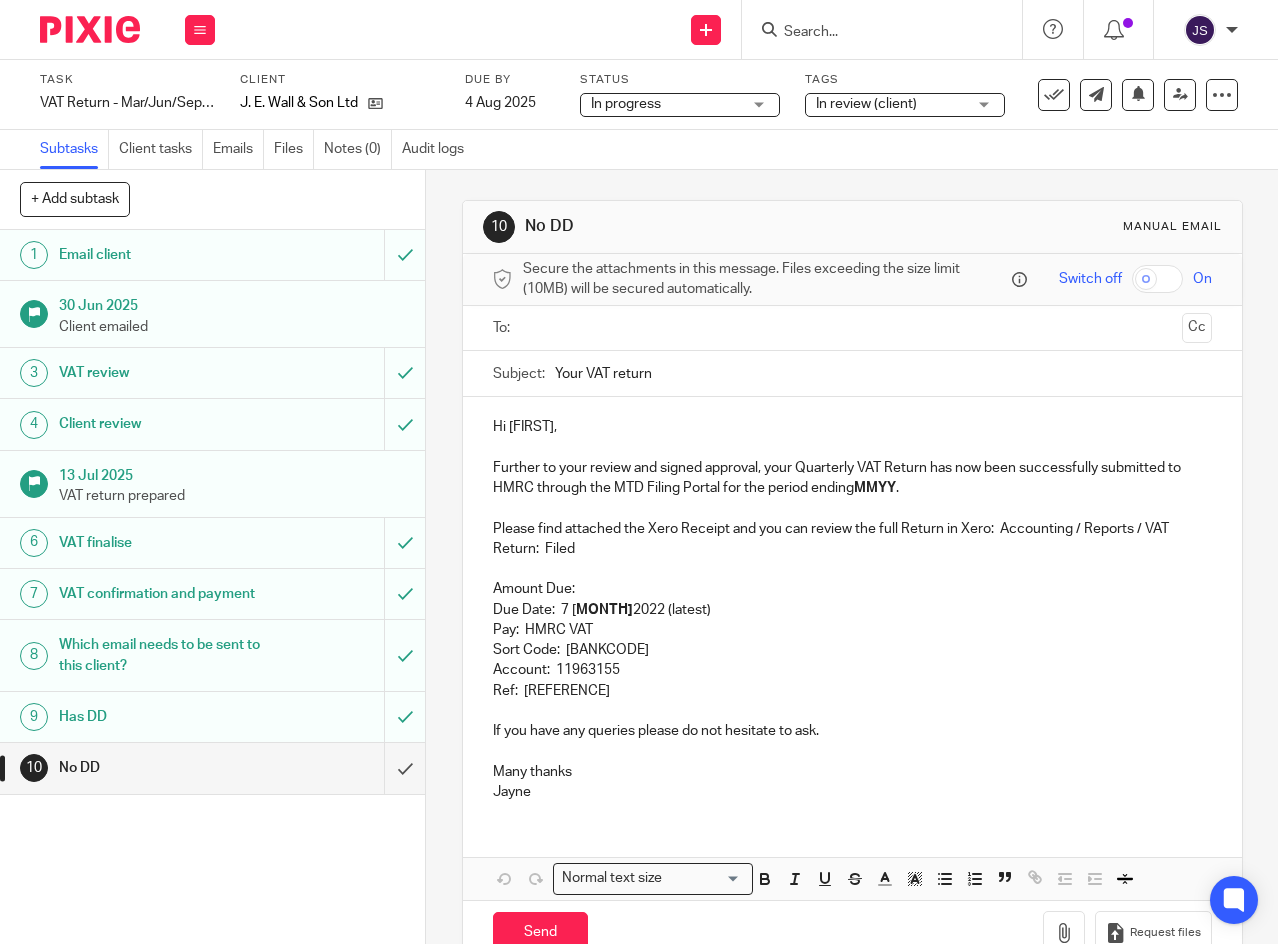 click on "In review (client)" at bounding box center (905, 105) 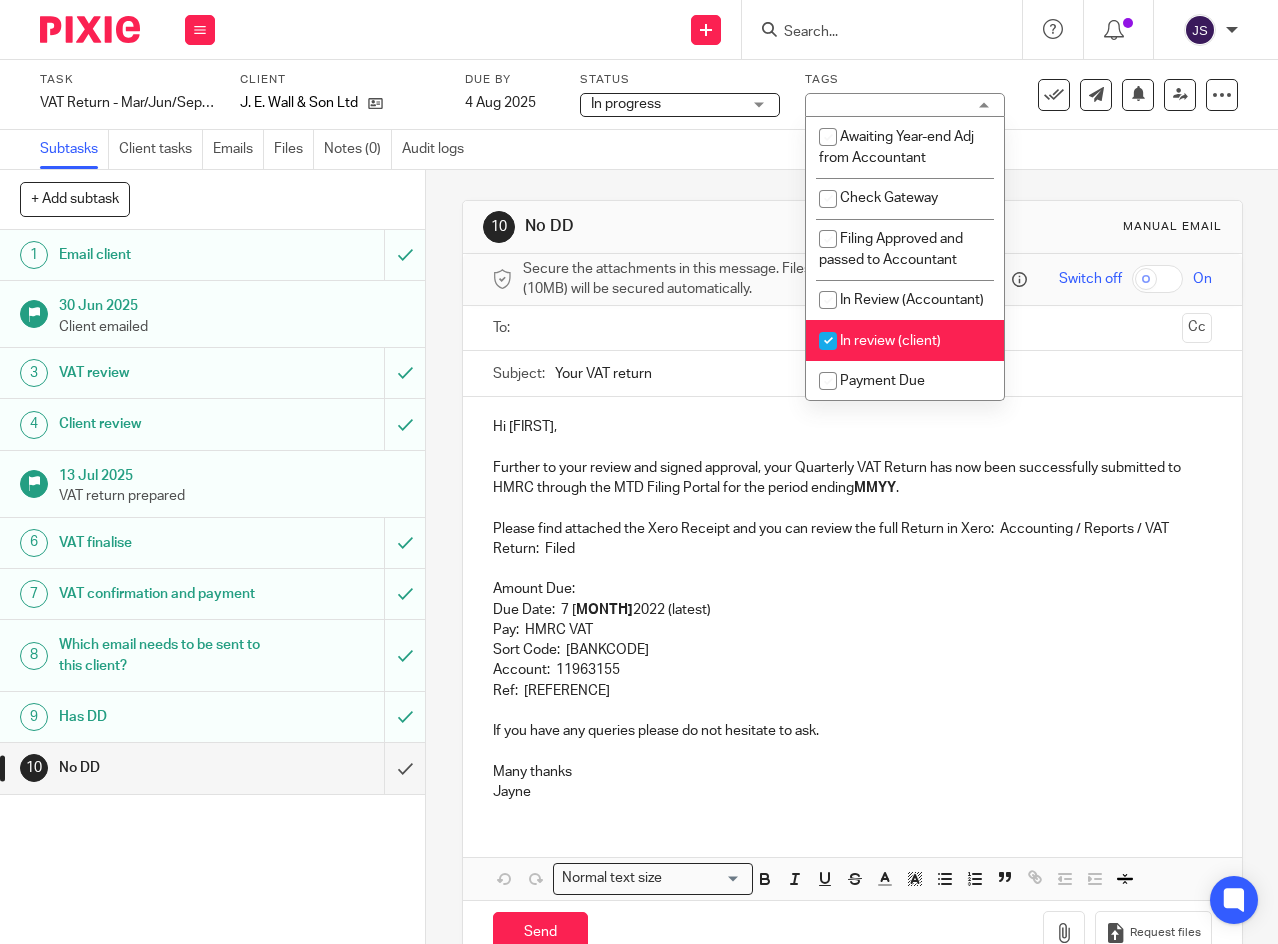 click at bounding box center [828, 341] 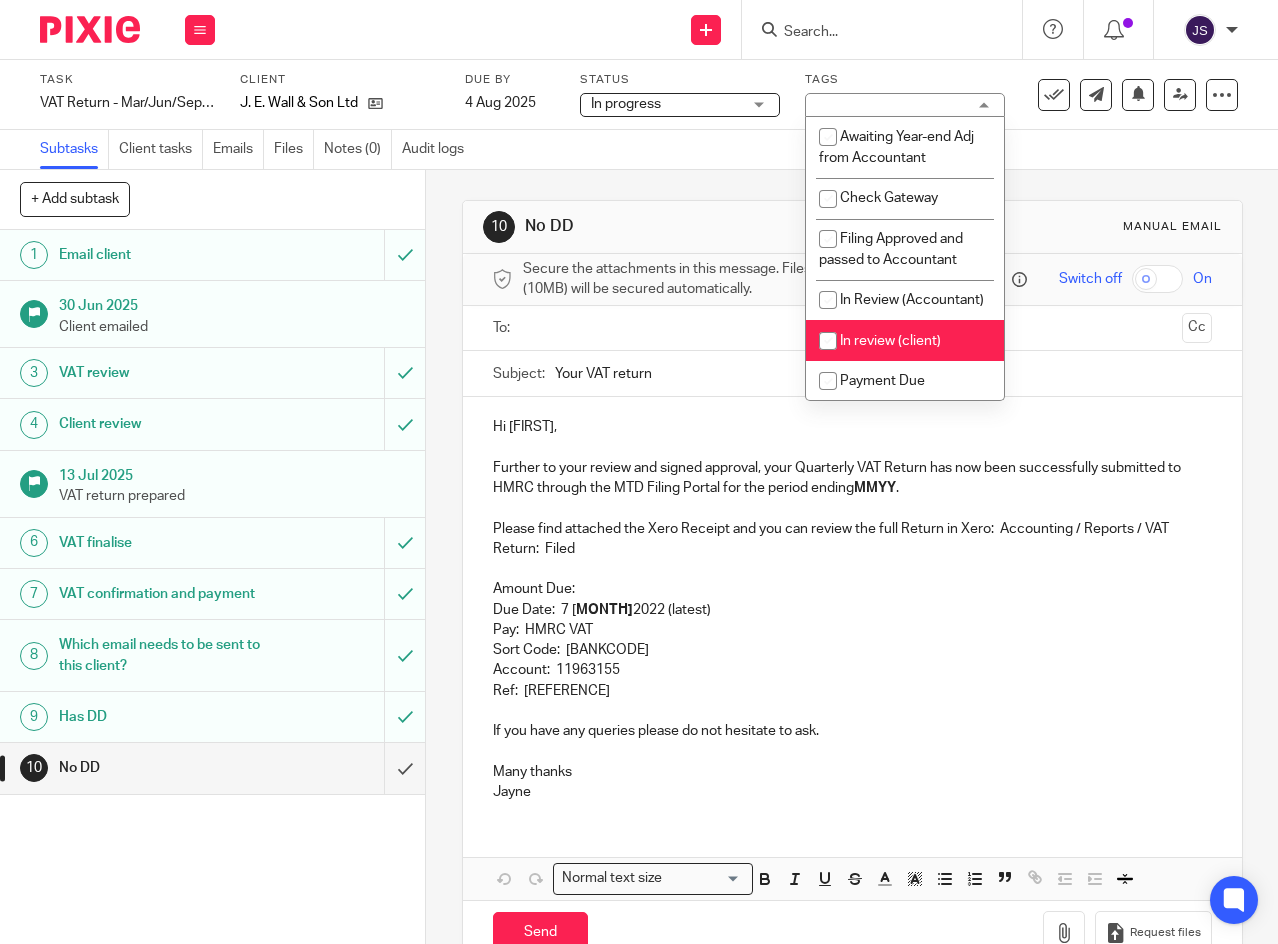 checkbox on "false" 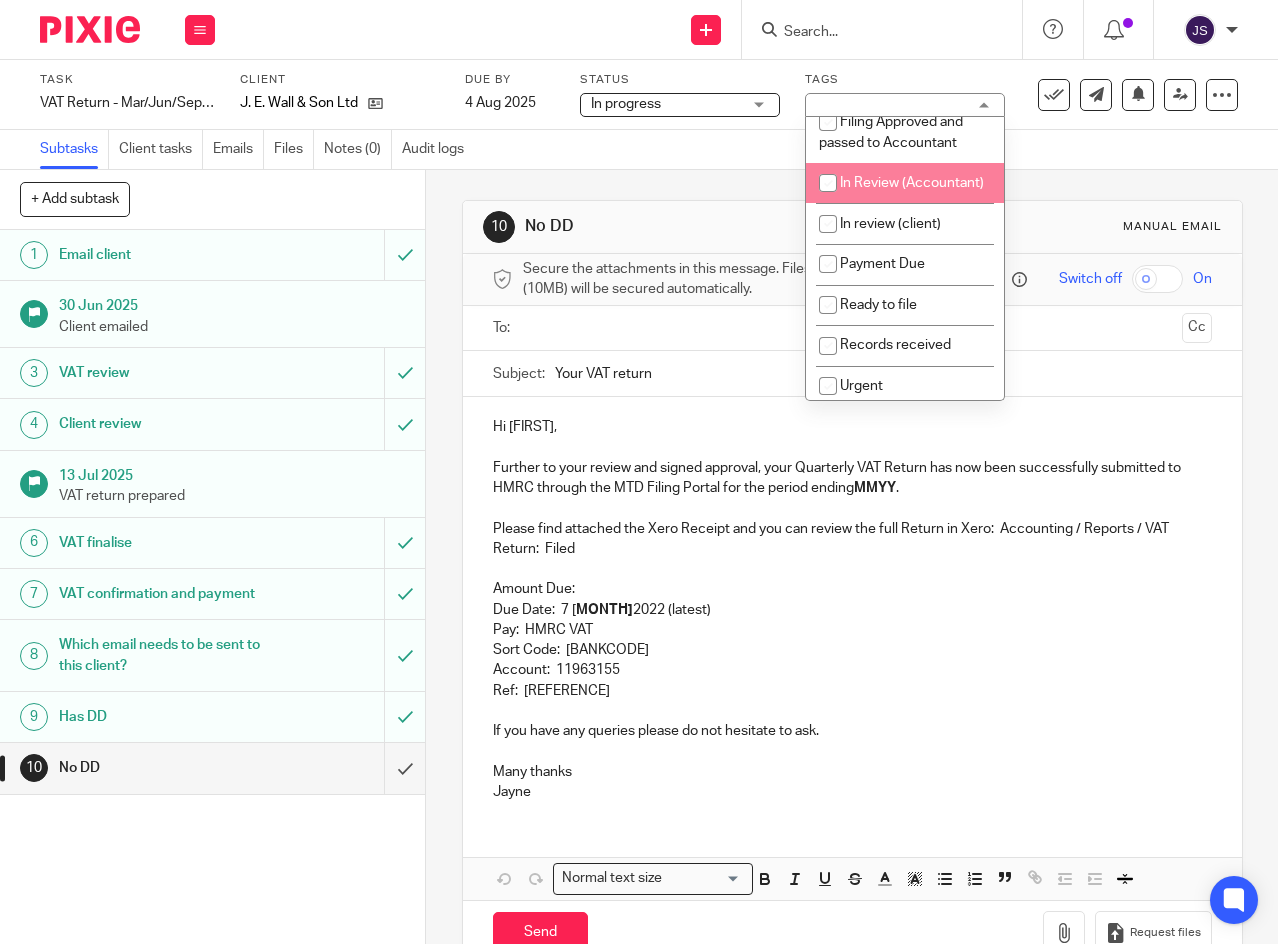 scroll, scrollTop: 200, scrollLeft: 0, axis: vertical 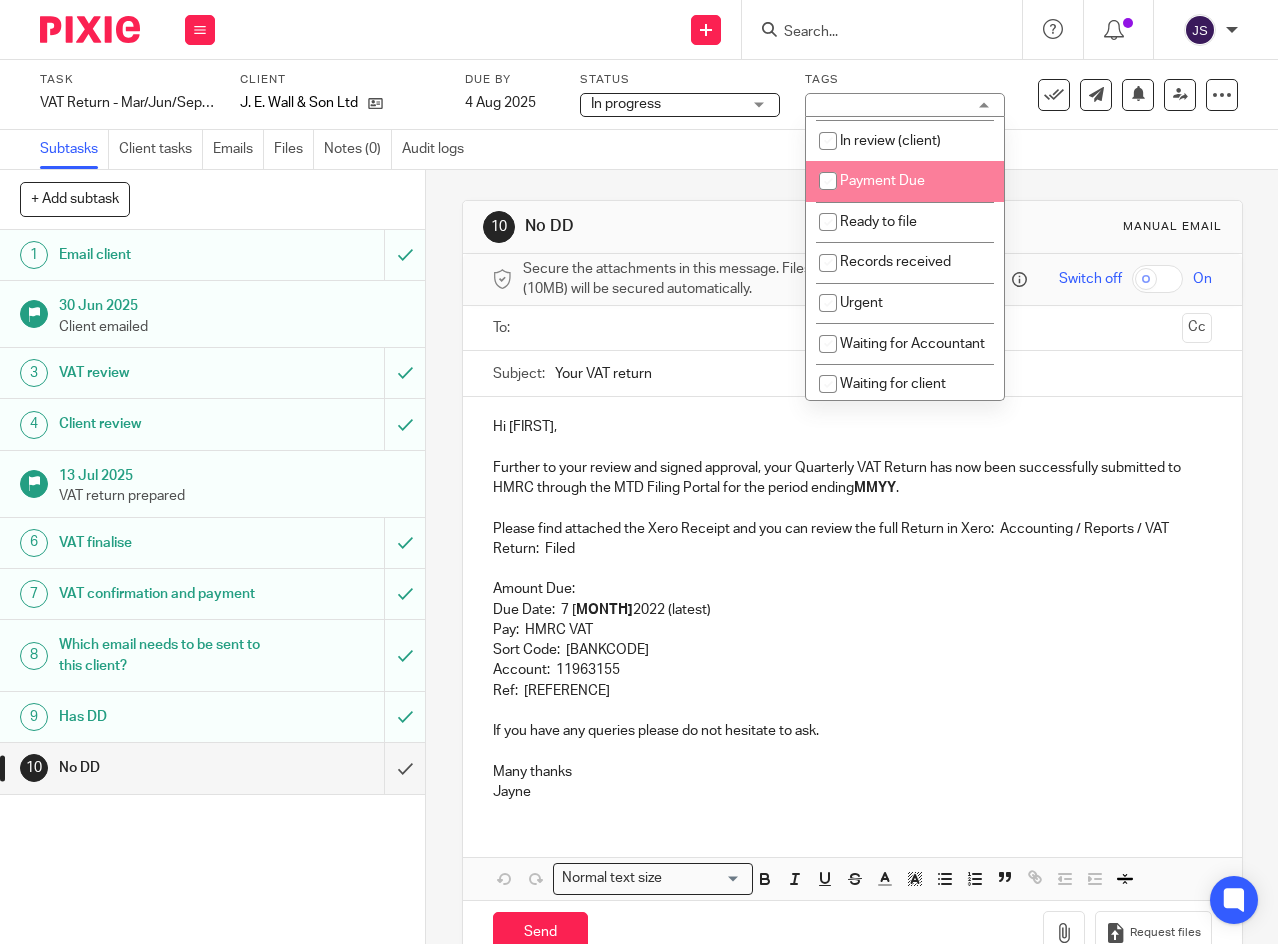 click at bounding box center (828, 181) 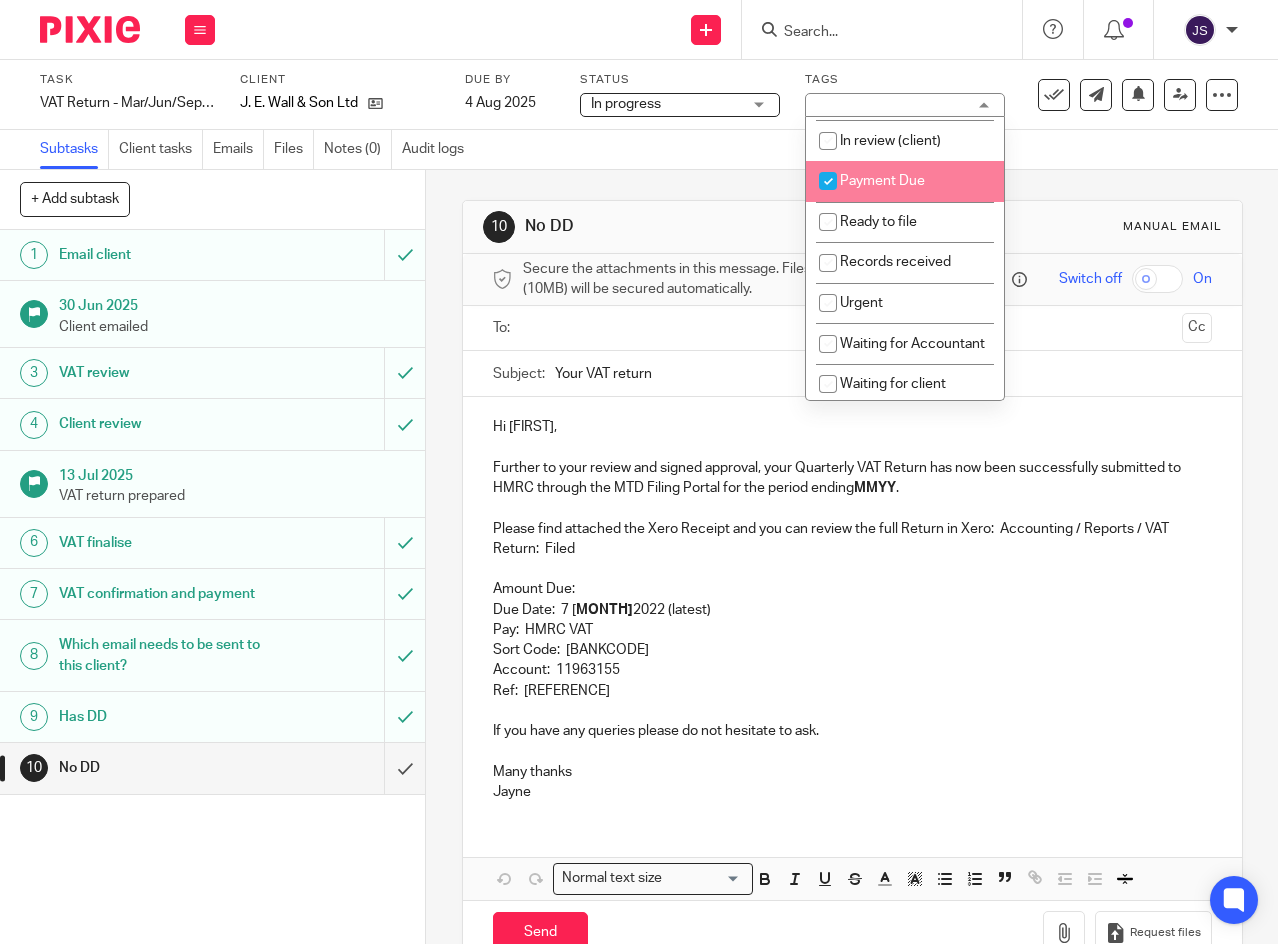 checkbox on "true" 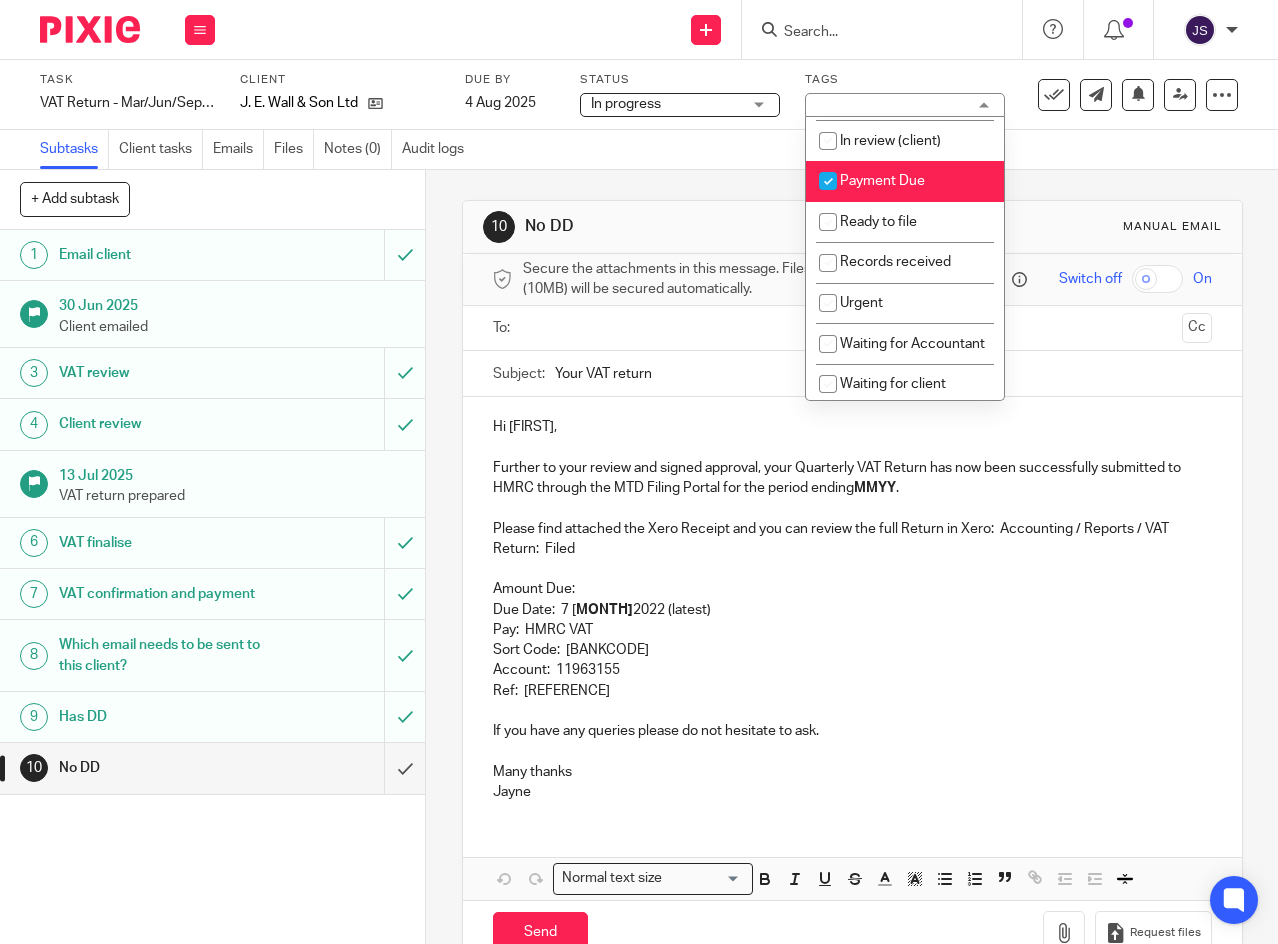 click on "Subtasks
Client tasks
Emails
Files
Notes (0)
Audit logs" at bounding box center [639, 150] 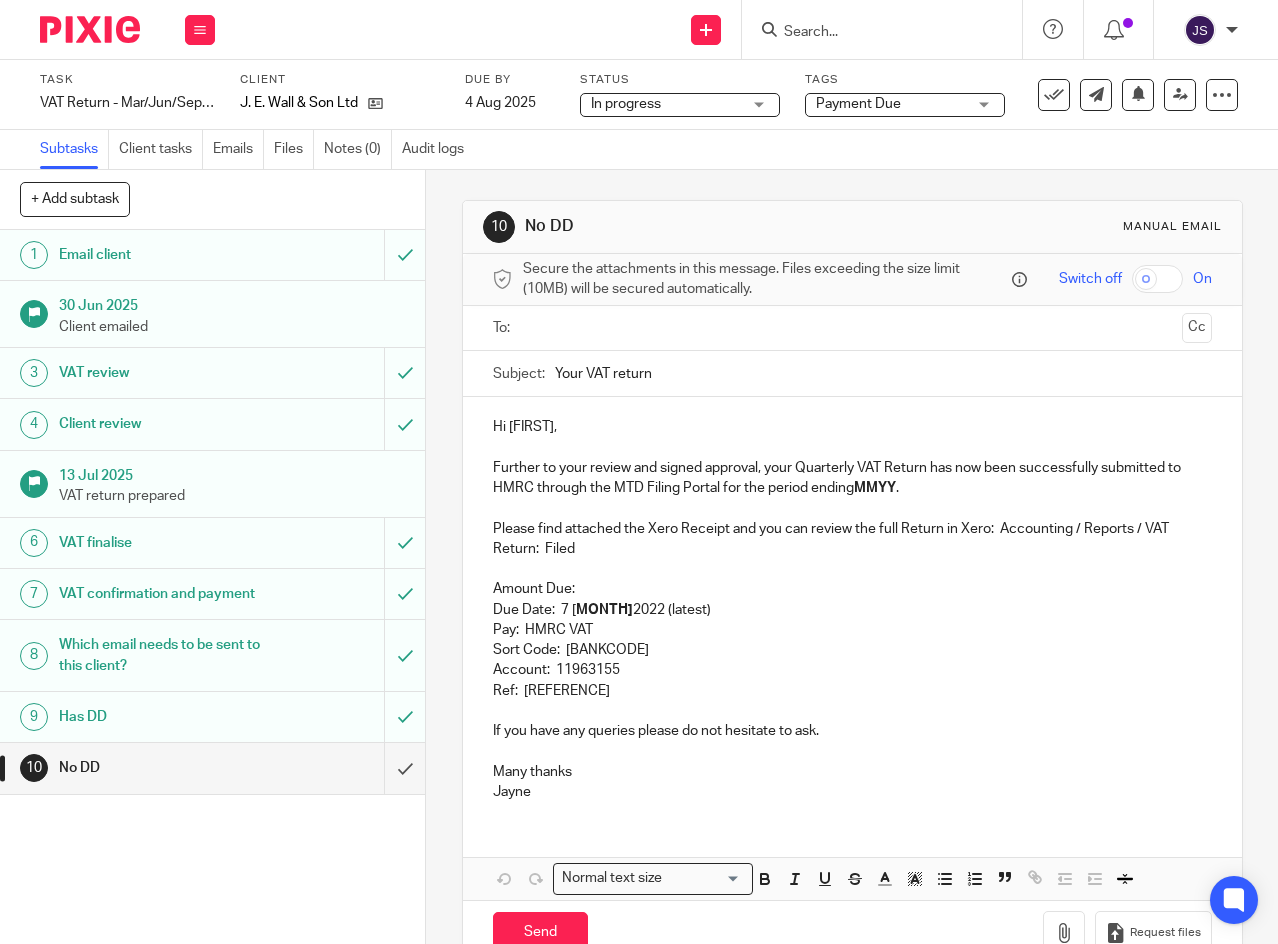 click on "4 Aug 2025" at bounding box center [510, 103] 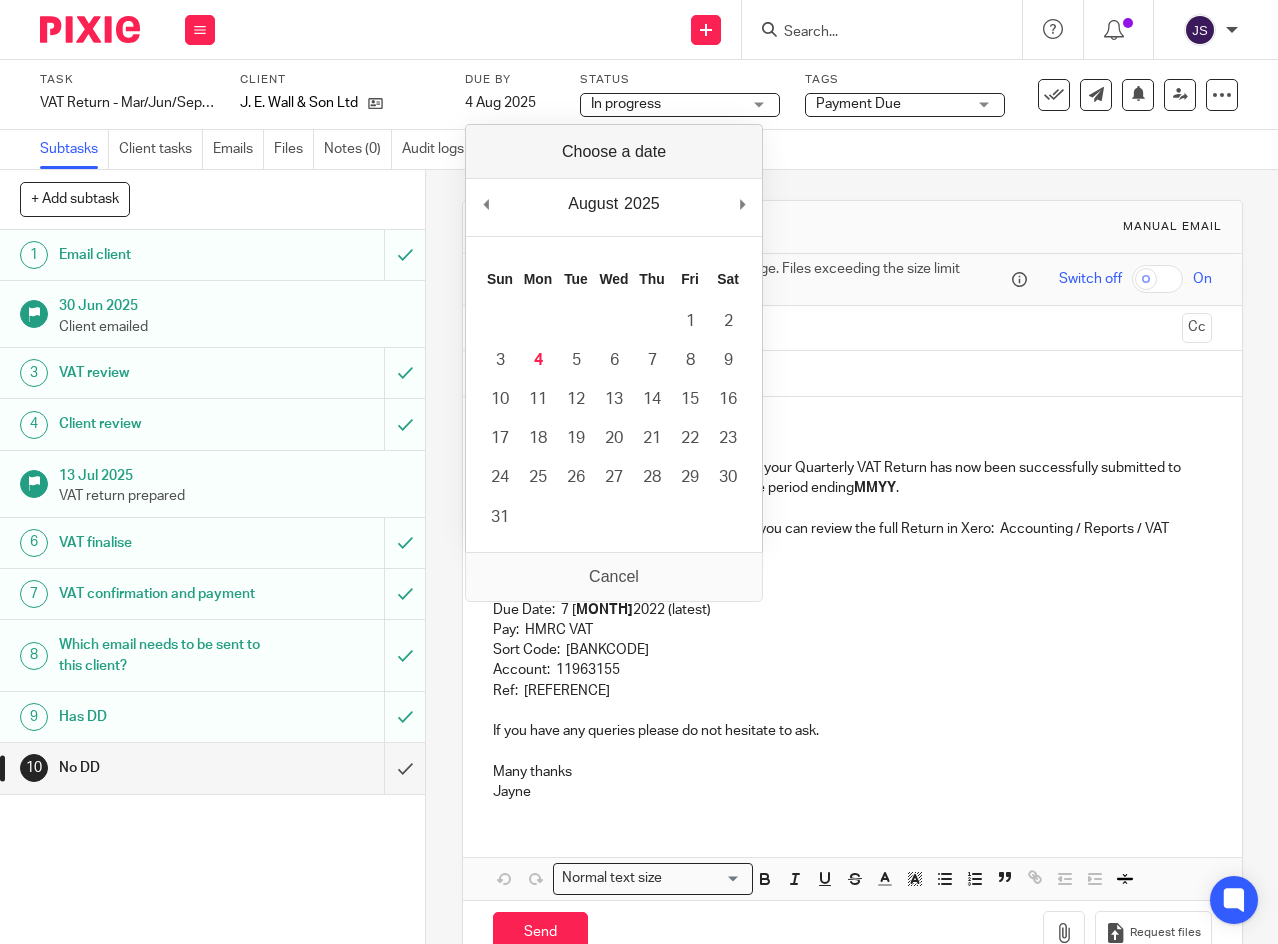click on "Send new email
Create task
Add client
Get Support
Contact via email
Check our documentation
Access the academy
View roadmap" at bounding box center (756, 29) 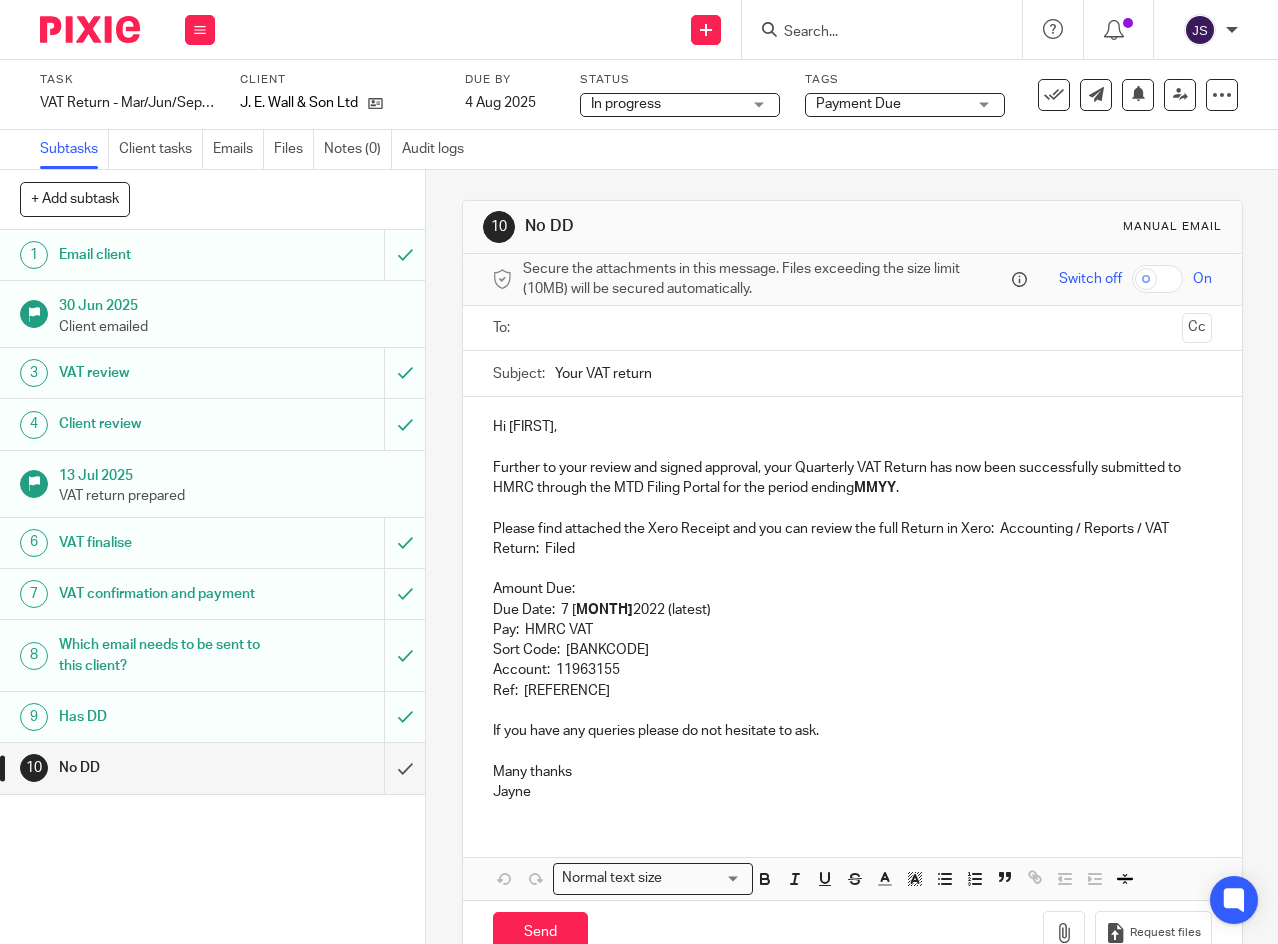 click at bounding box center [200, 30] 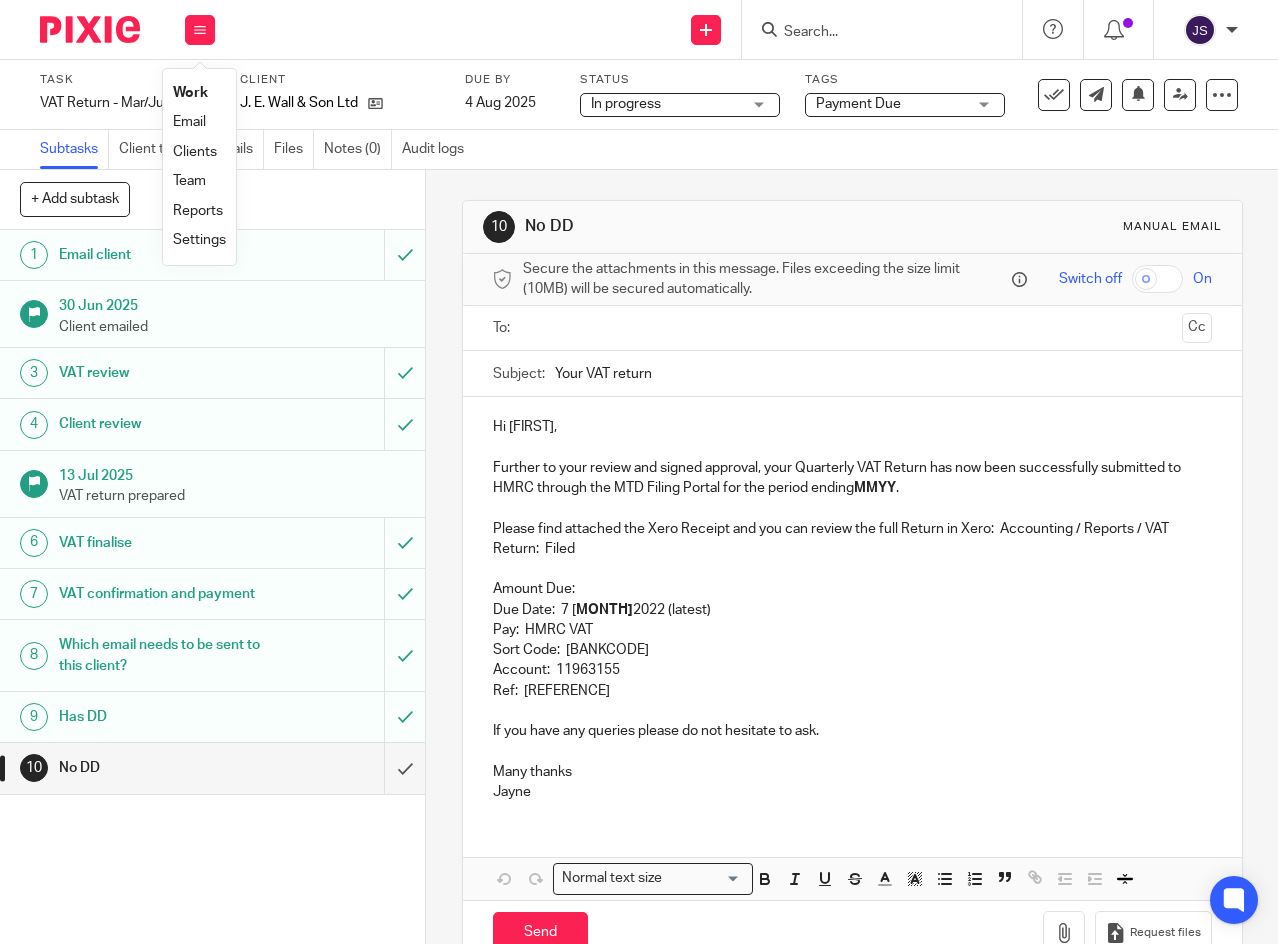 click on "Work" at bounding box center (190, 93) 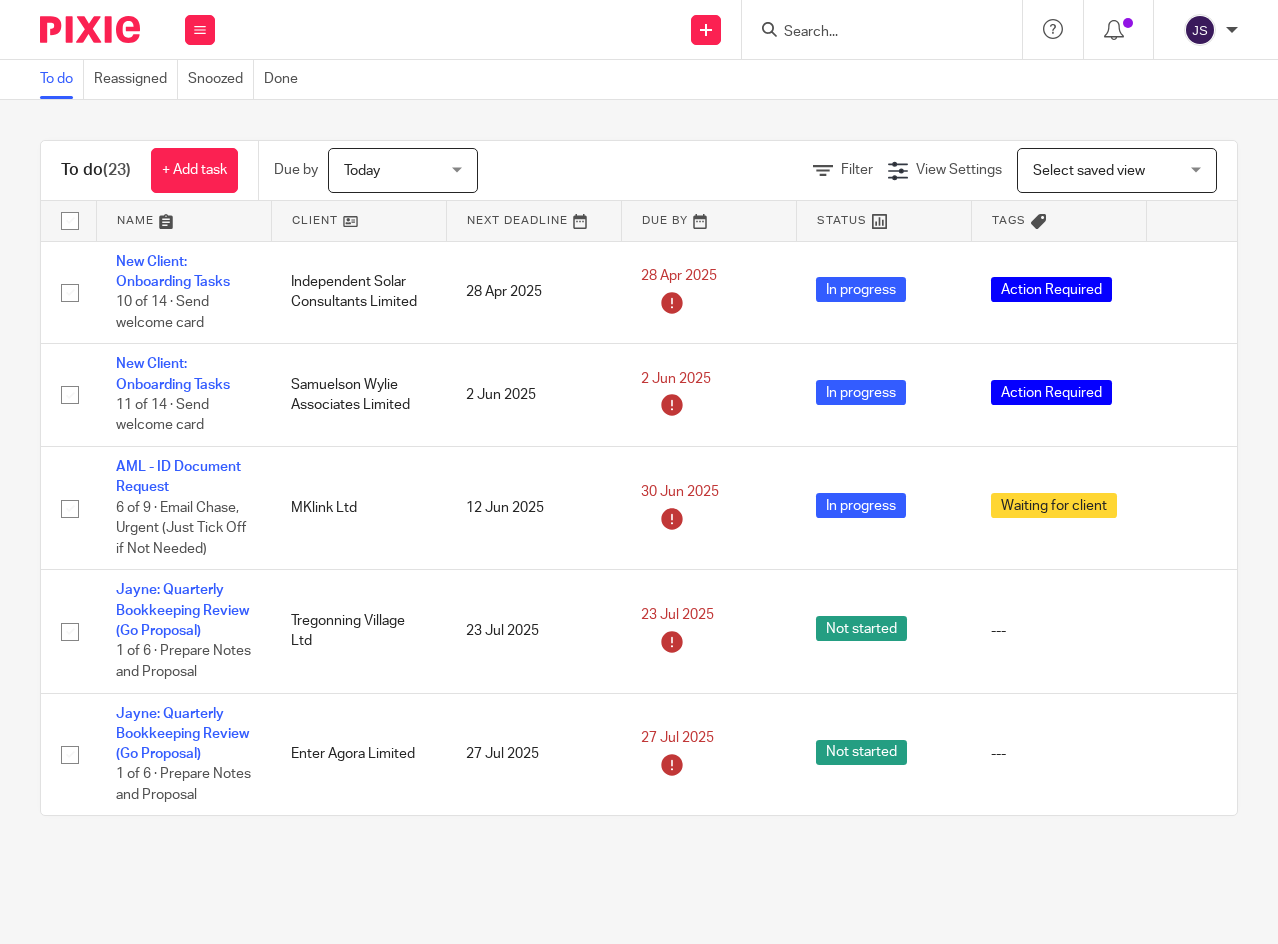 scroll, scrollTop: 0, scrollLeft: 0, axis: both 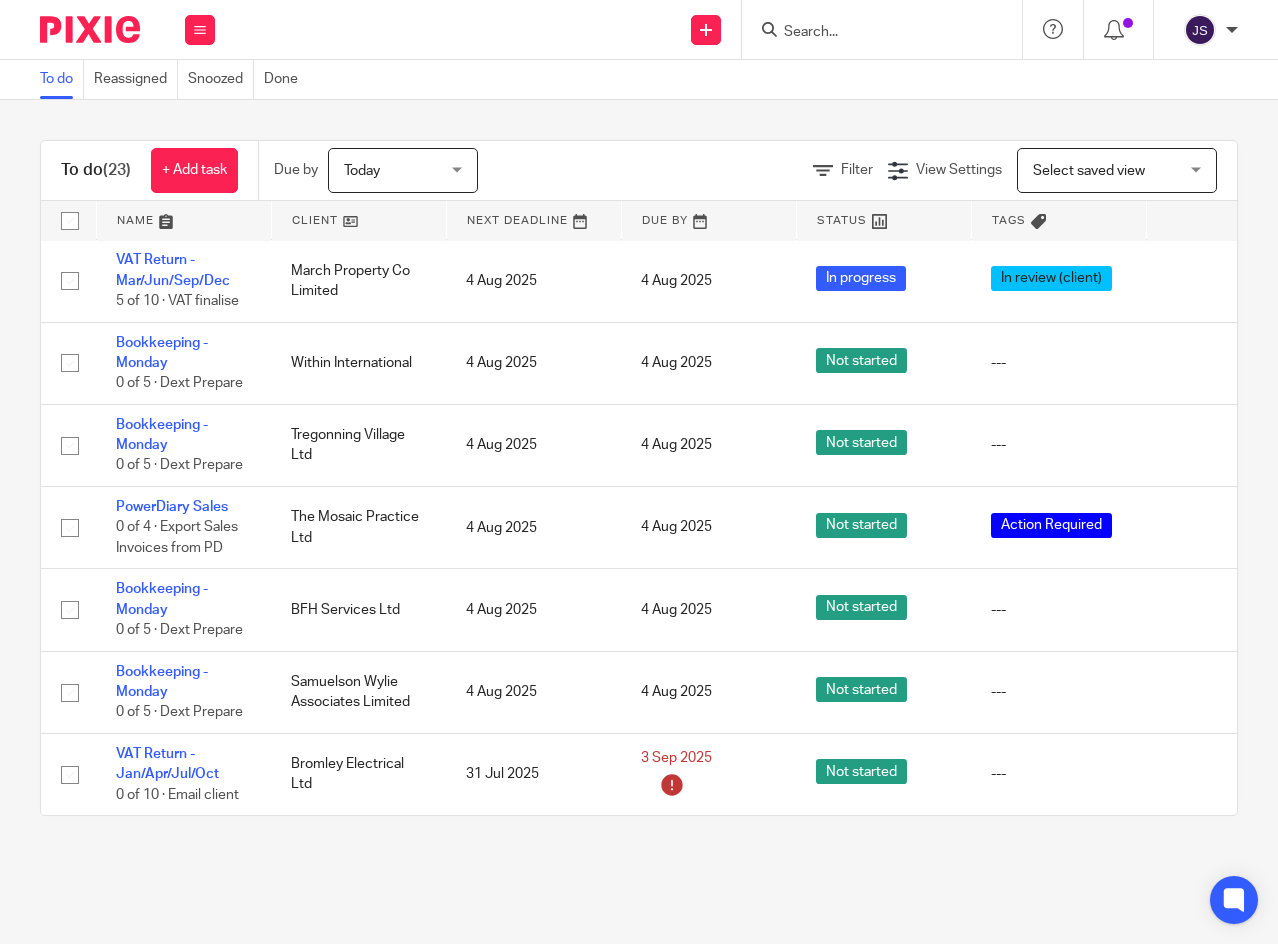 click at bounding box center [1191, 528] 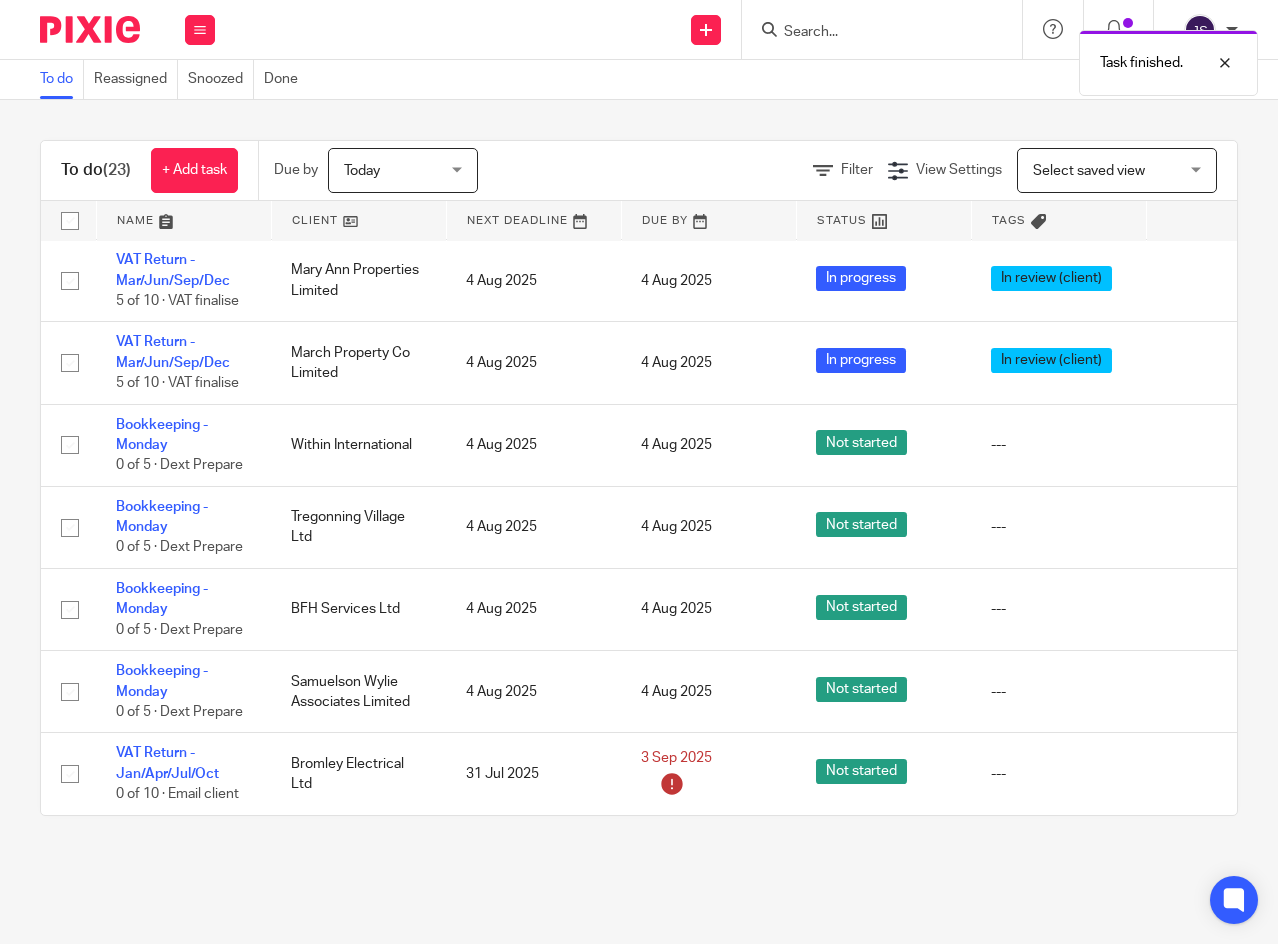 scroll, scrollTop: 1679, scrollLeft: 0, axis: vertical 